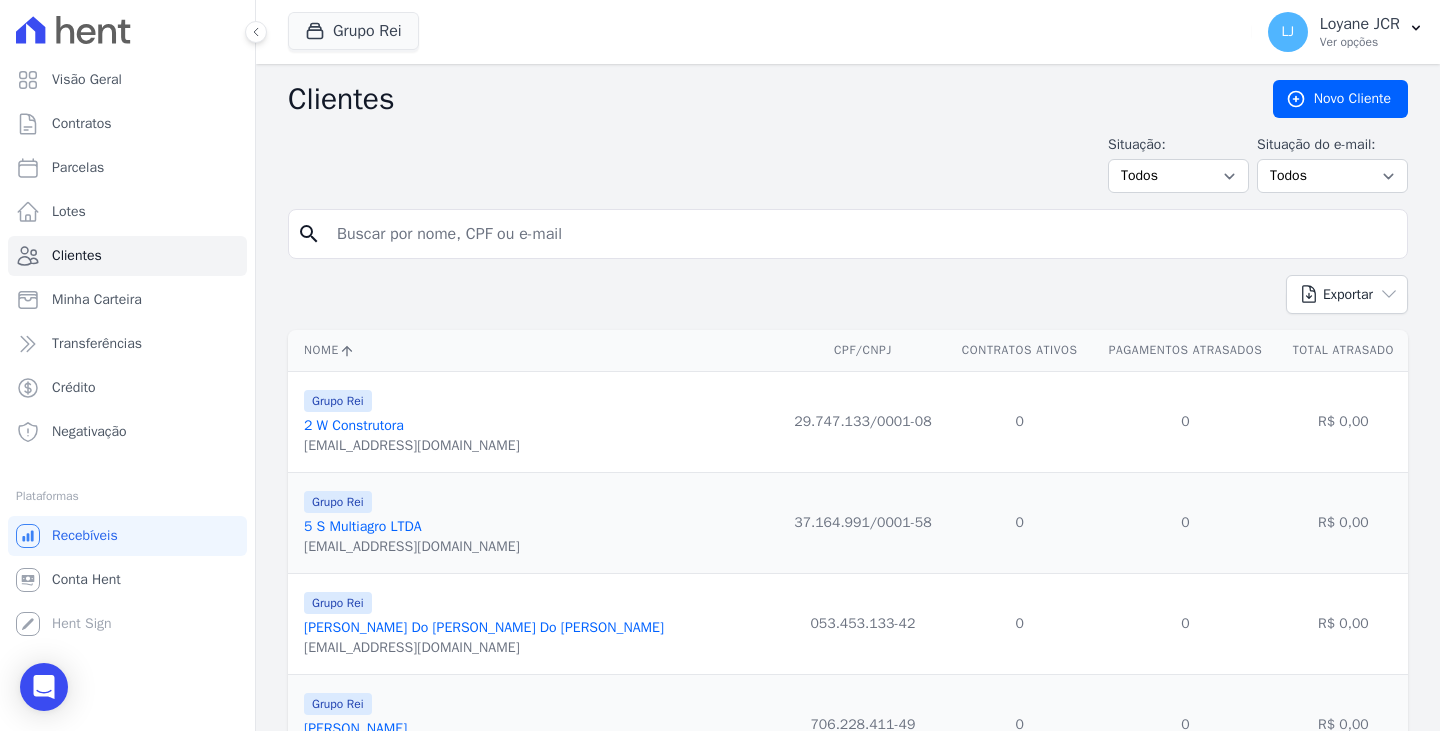 scroll, scrollTop: 0, scrollLeft: 0, axis: both 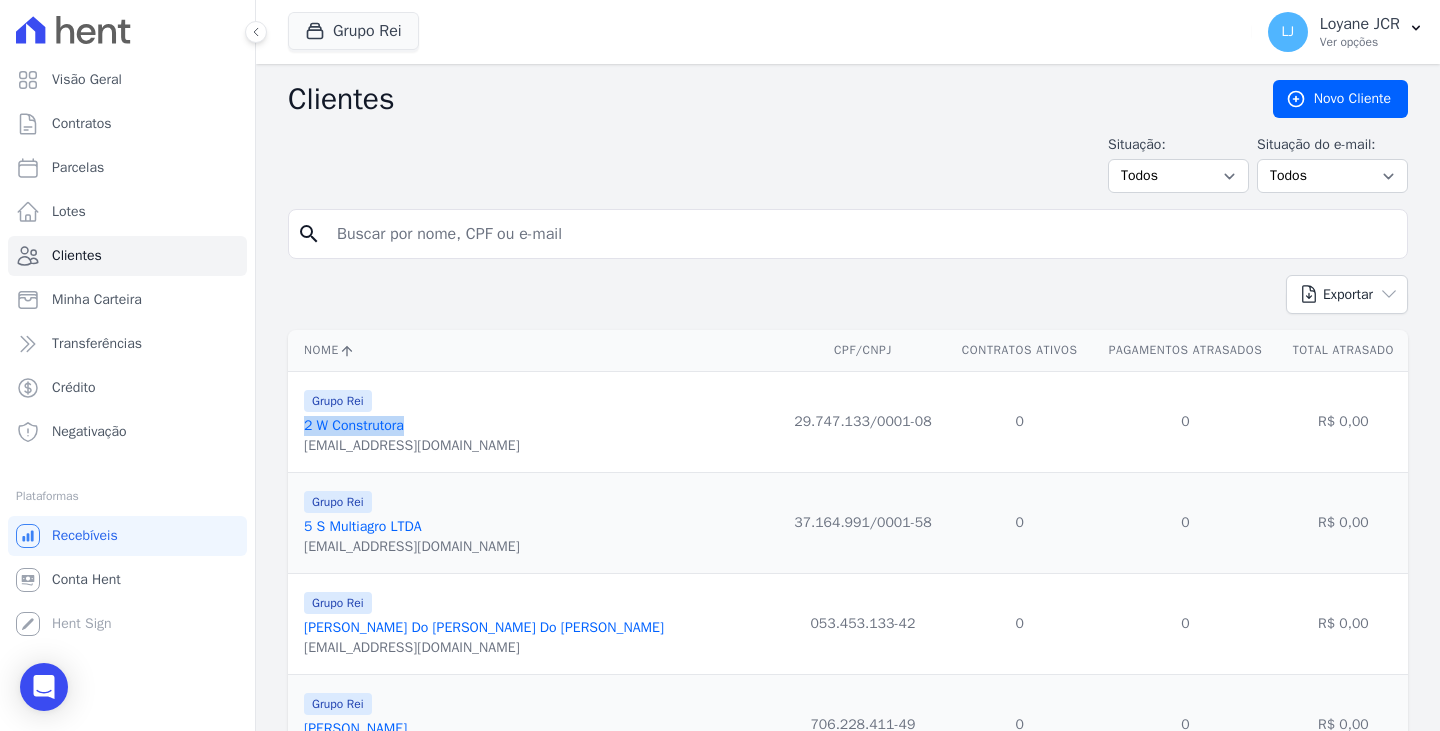 drag, startPoint x: 431, startPoint y: 427, endPoint x: 293, endPoint y: 428, distance: 138.00362 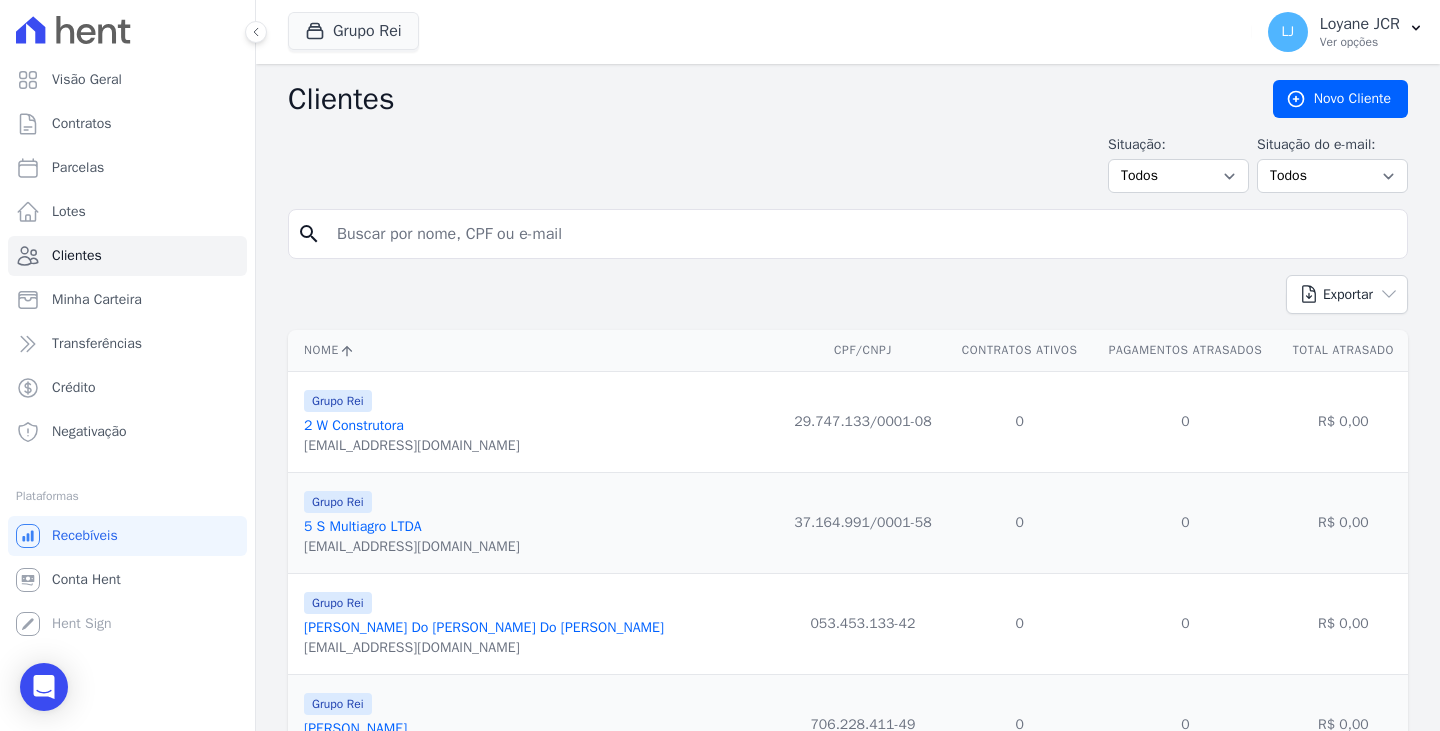 click on "Grupo Rei
2 W Construtora
[EMAIL_ADDRESS][DOMAIN_NAME]" at bounding box center (533, 421) 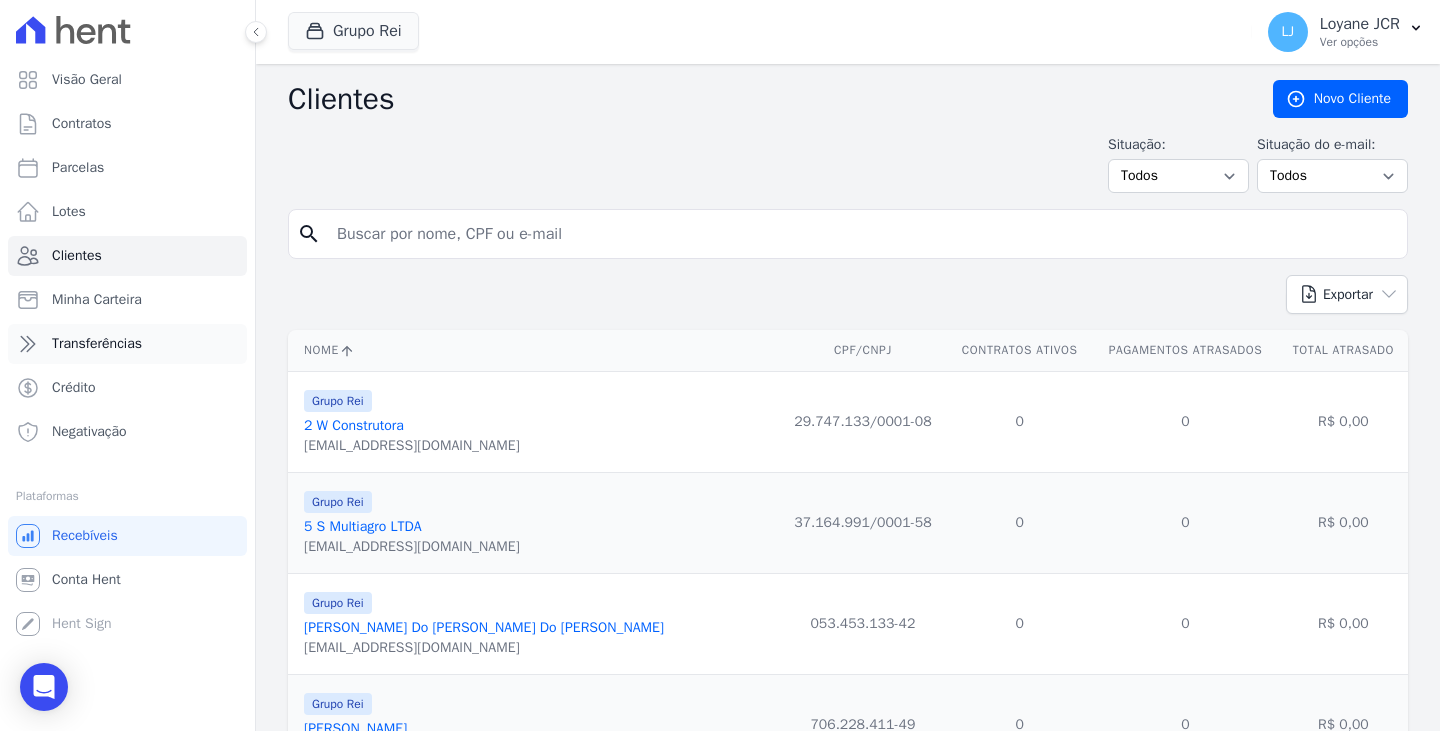copy on "29.747.133/0001-08" 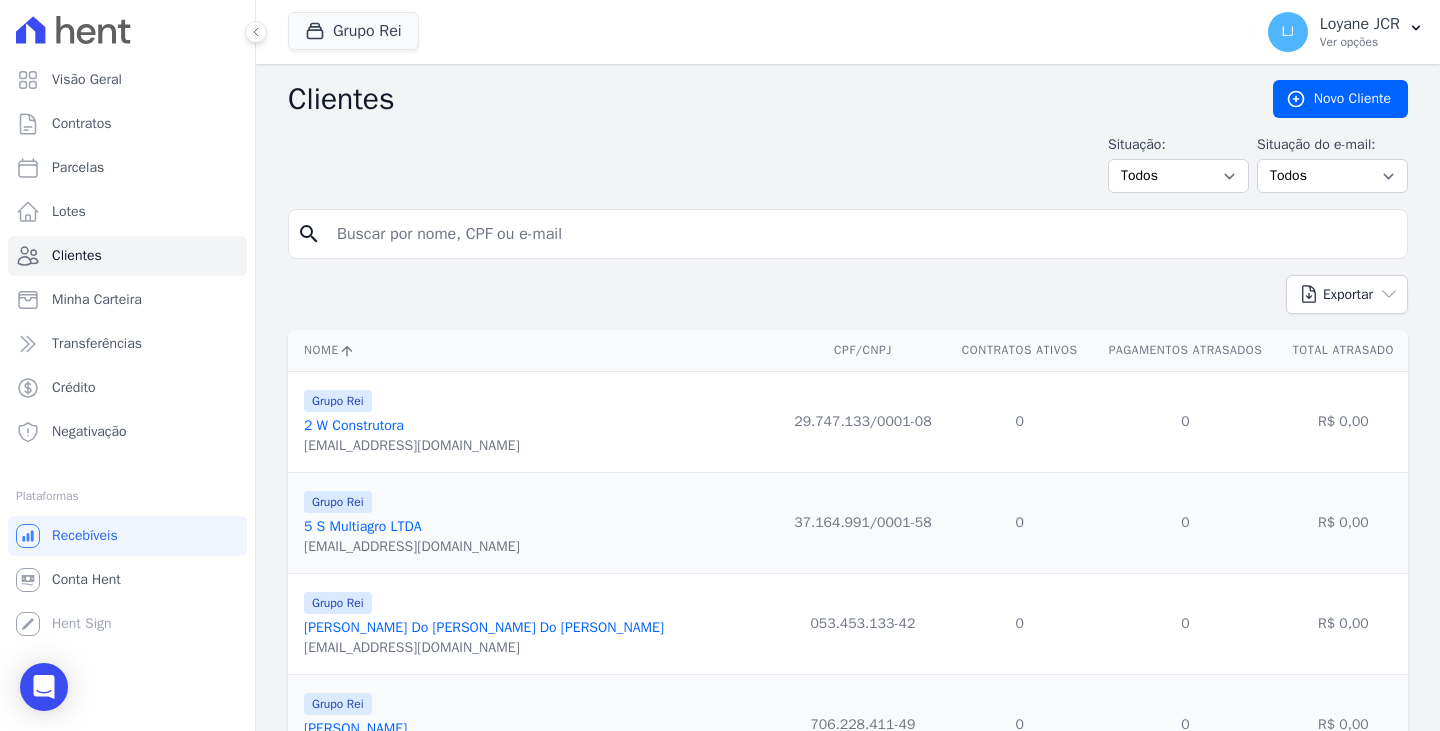 click on "CPF/CNPJ" at bounding box center [863, 350] 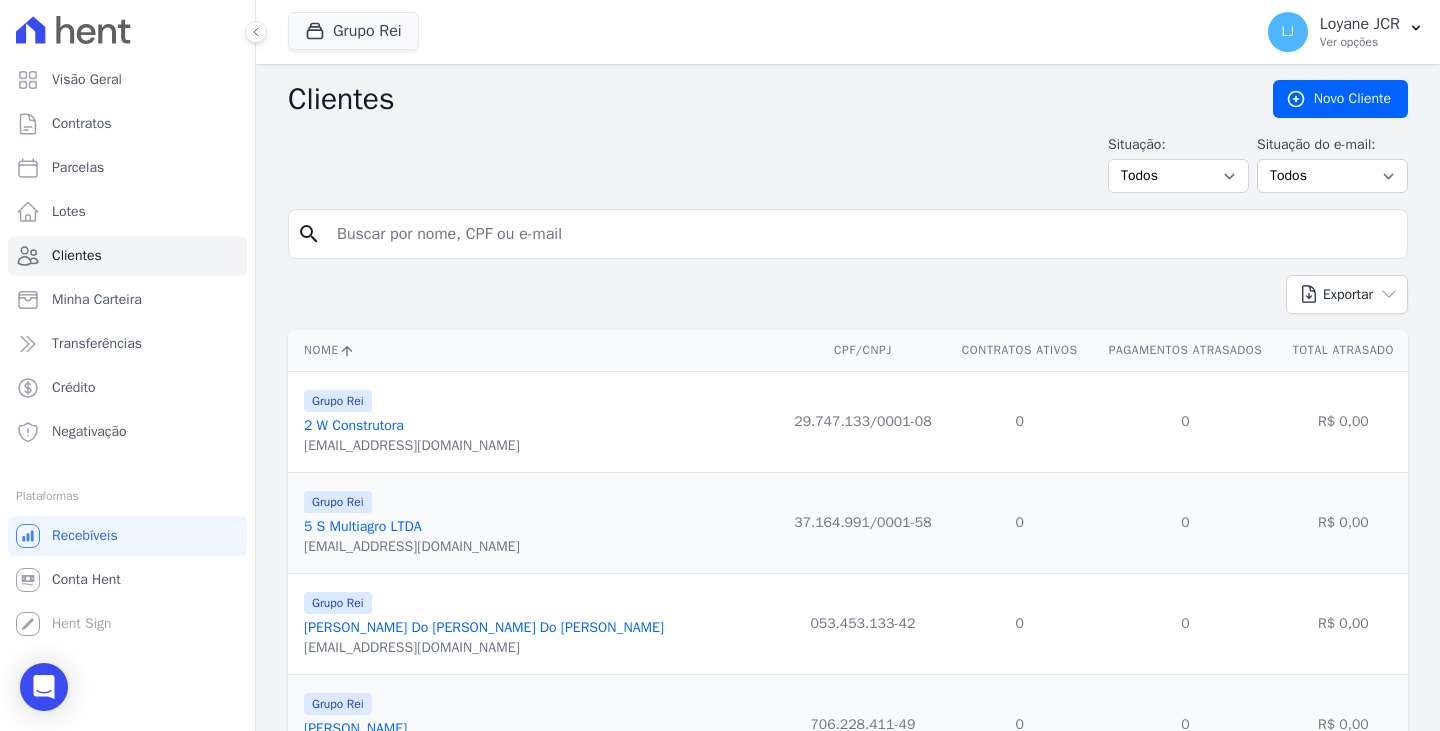 click at bounding box center (862, 234) 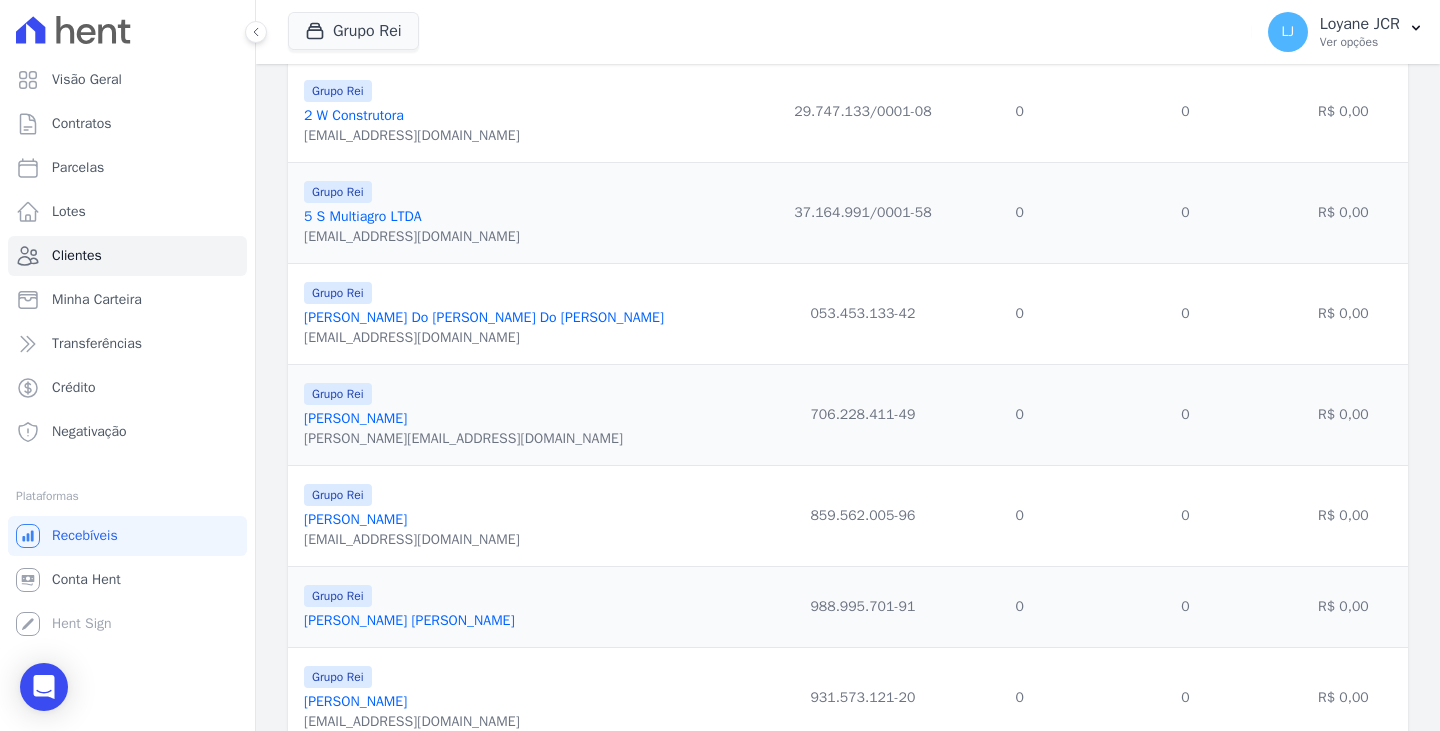 scroll, scrollTop: 200, scrollLeft: 0, axis: vertical 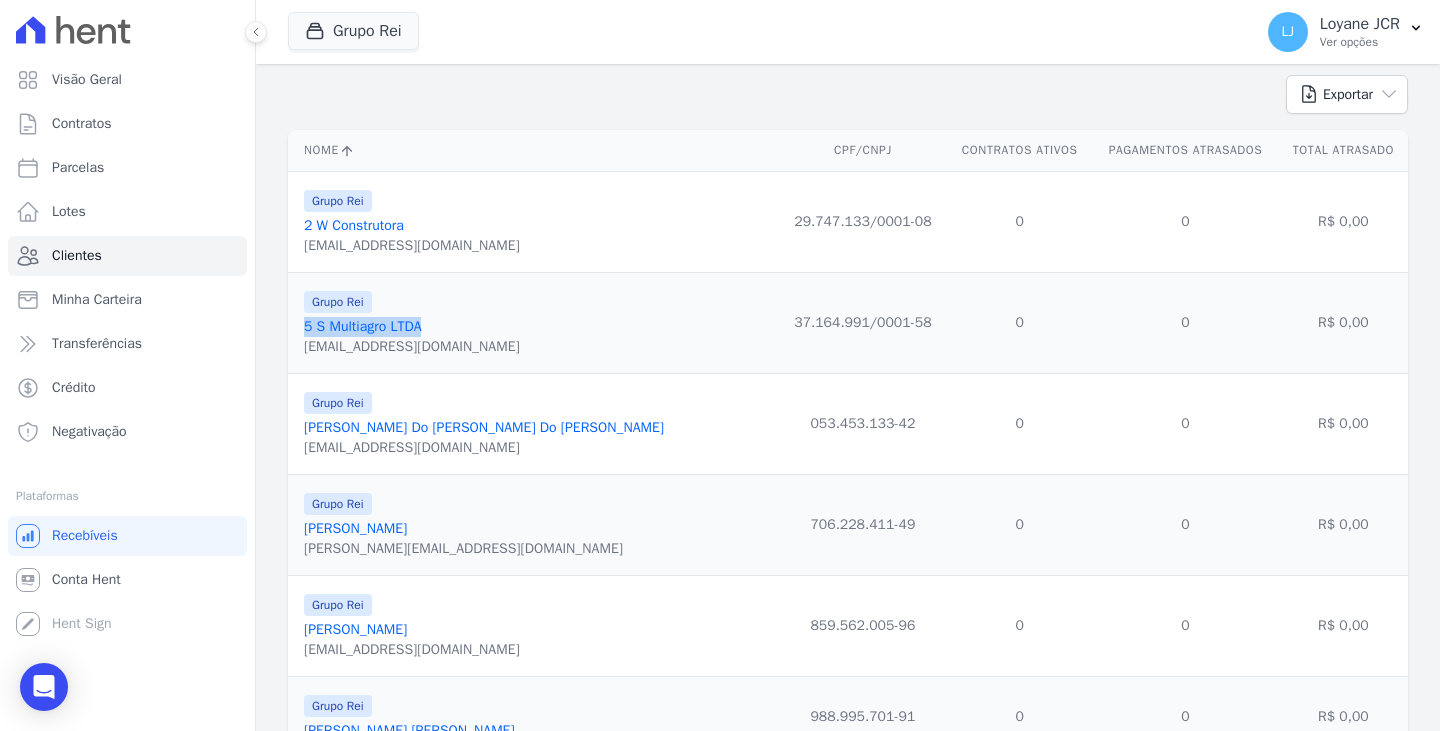 drag, startPoint x: 457, startPoint y: 327, endPoint x: 293, endPoint y: 333, distance: 164.10973 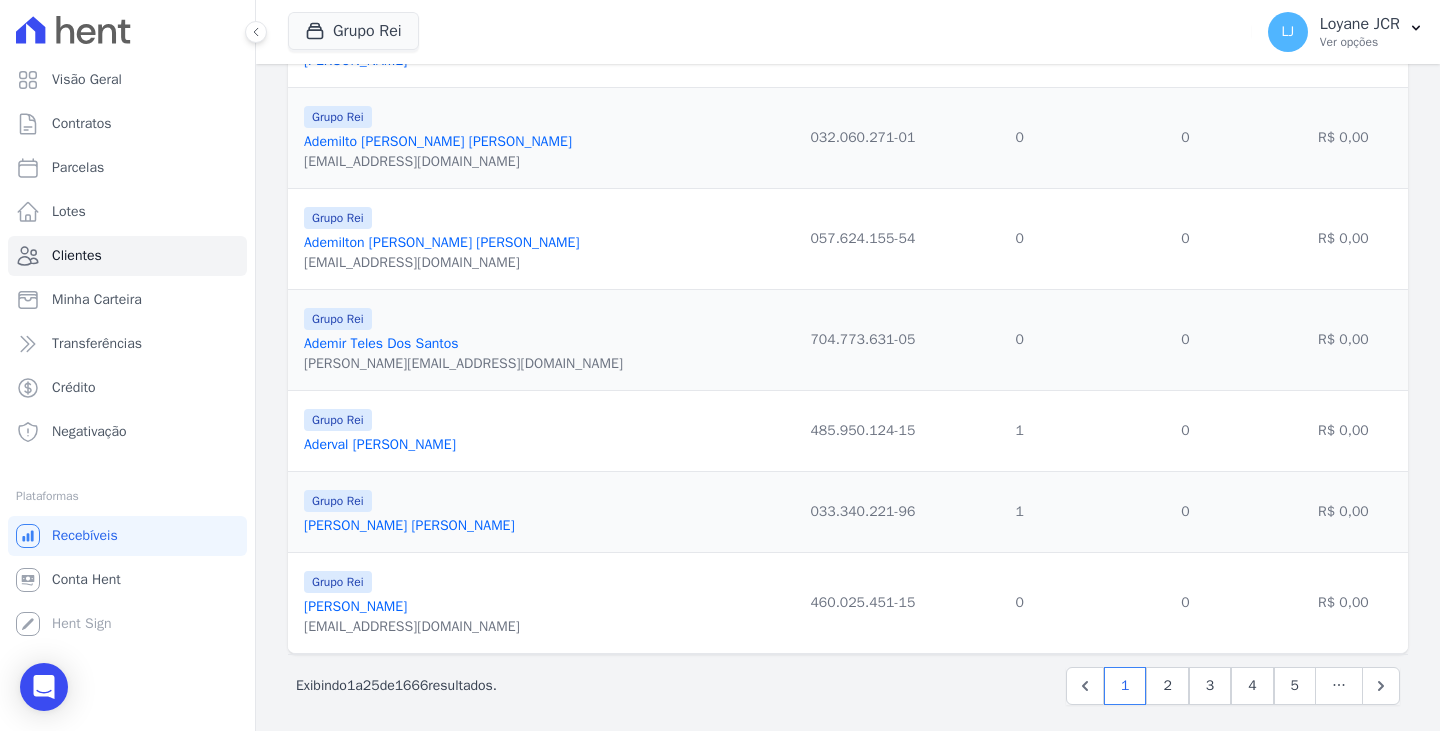 scroll, scrollTop: 2154, scrollLeft: 0, axis: vertical 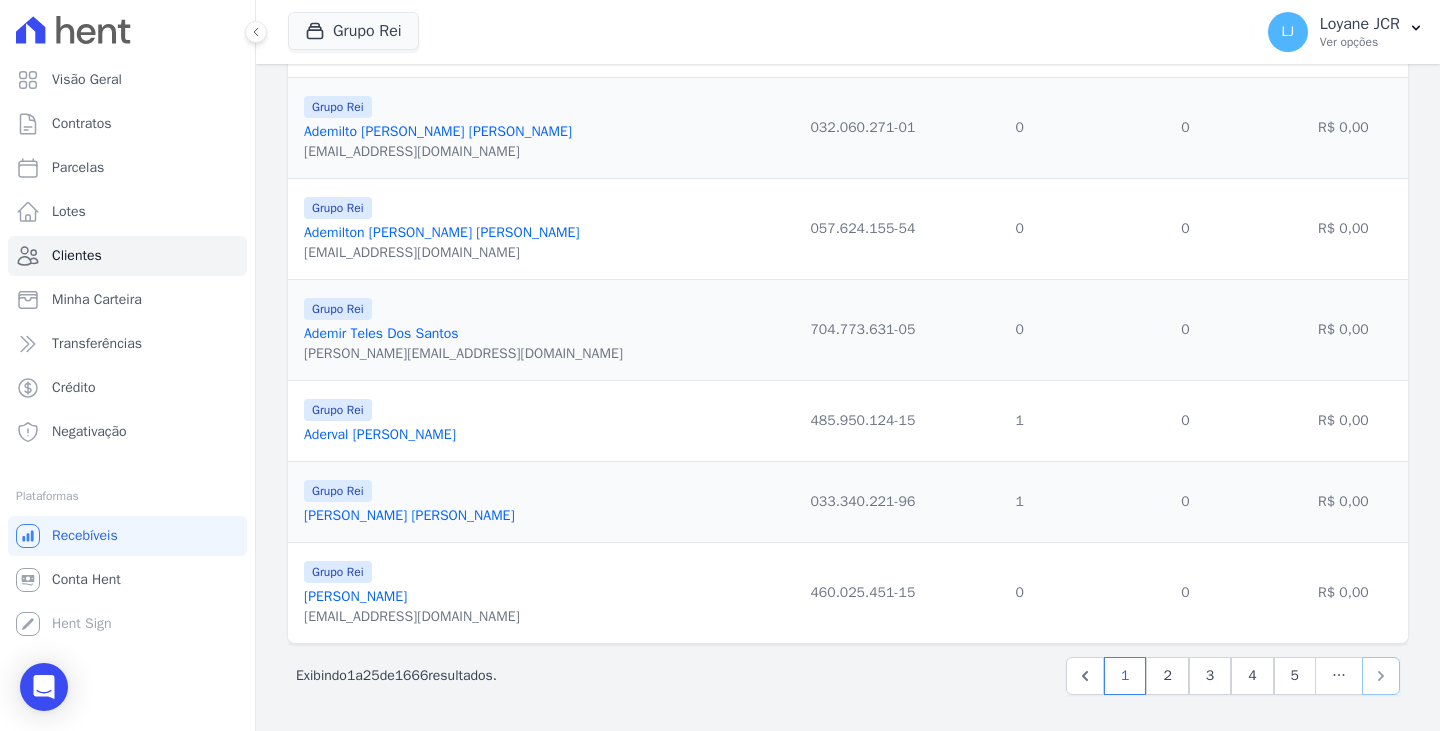 click 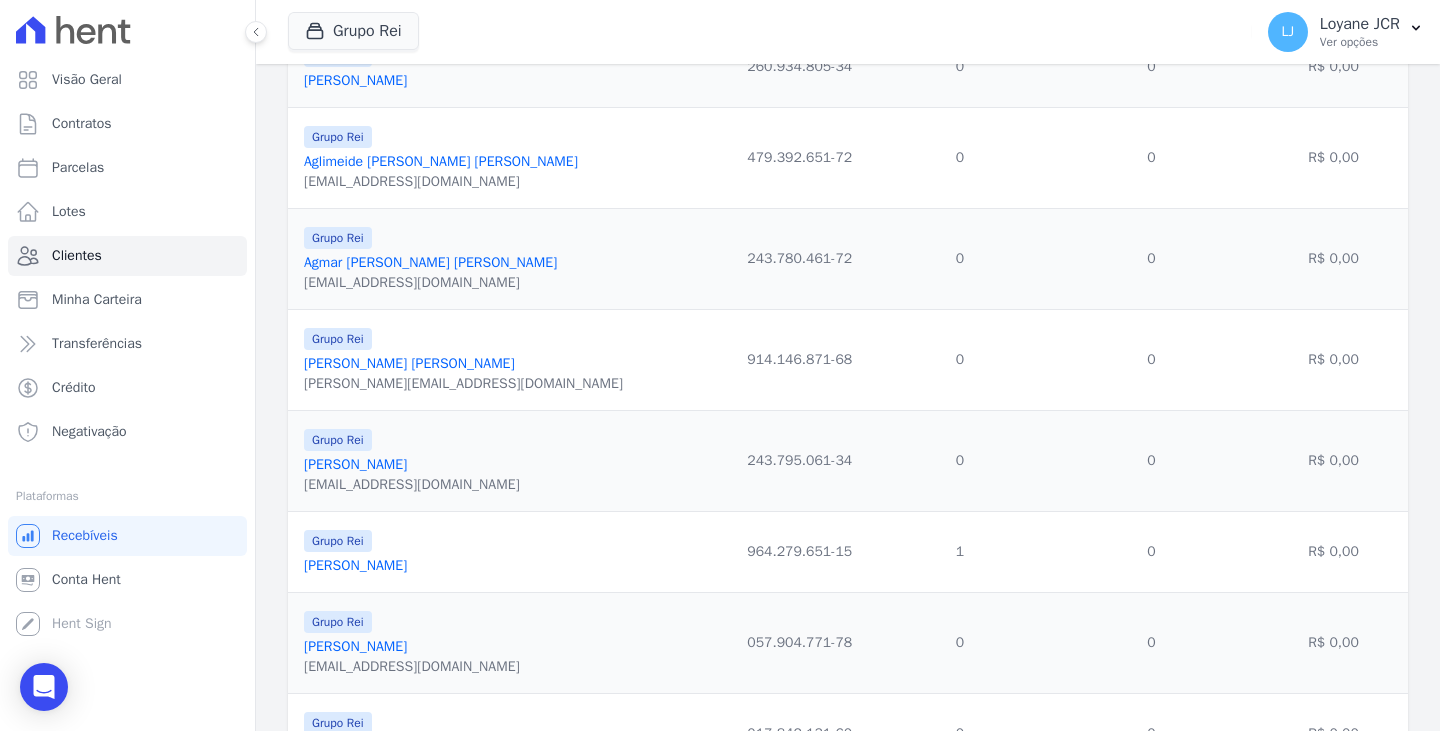 scroll, scrollTop: 2094, scrollLeft: 0, axis: vertical 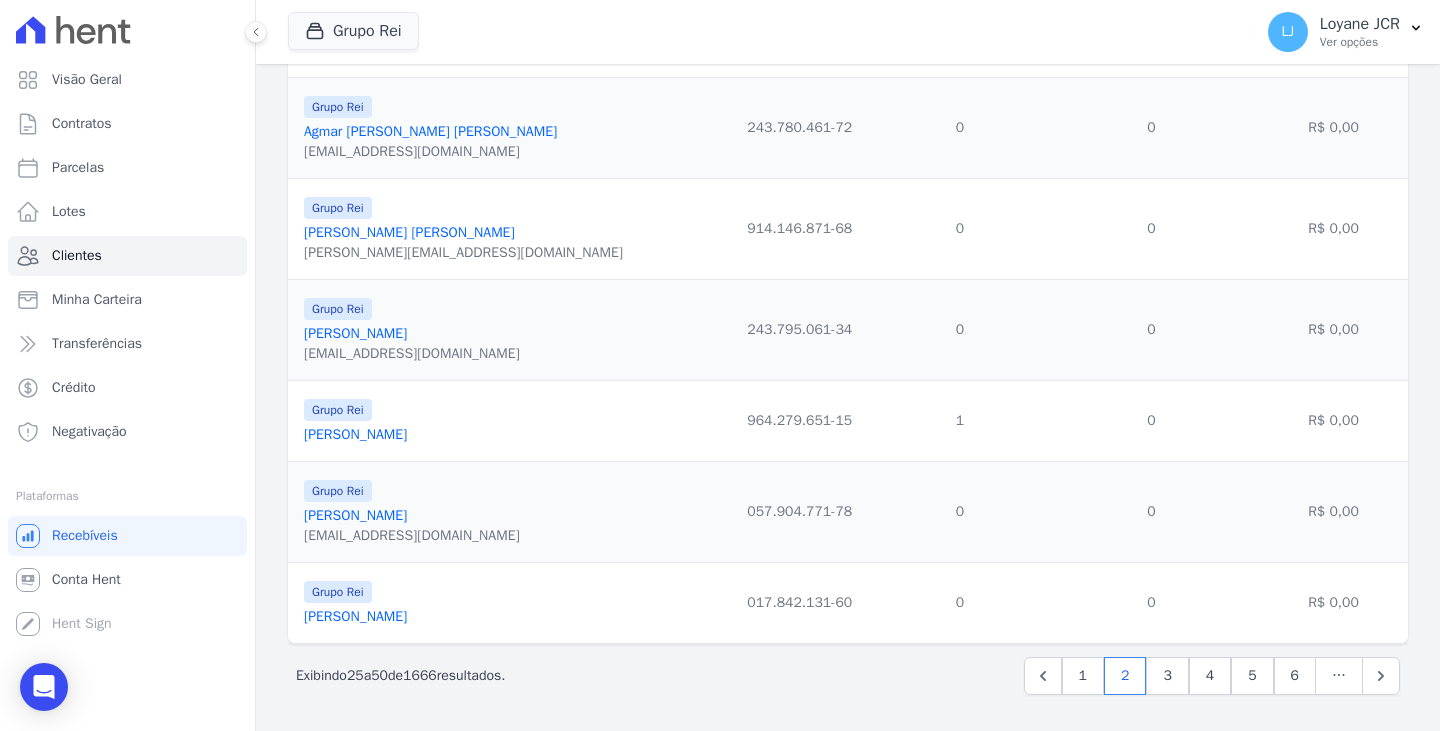 click on "…" at bounding box center [1339, 676] 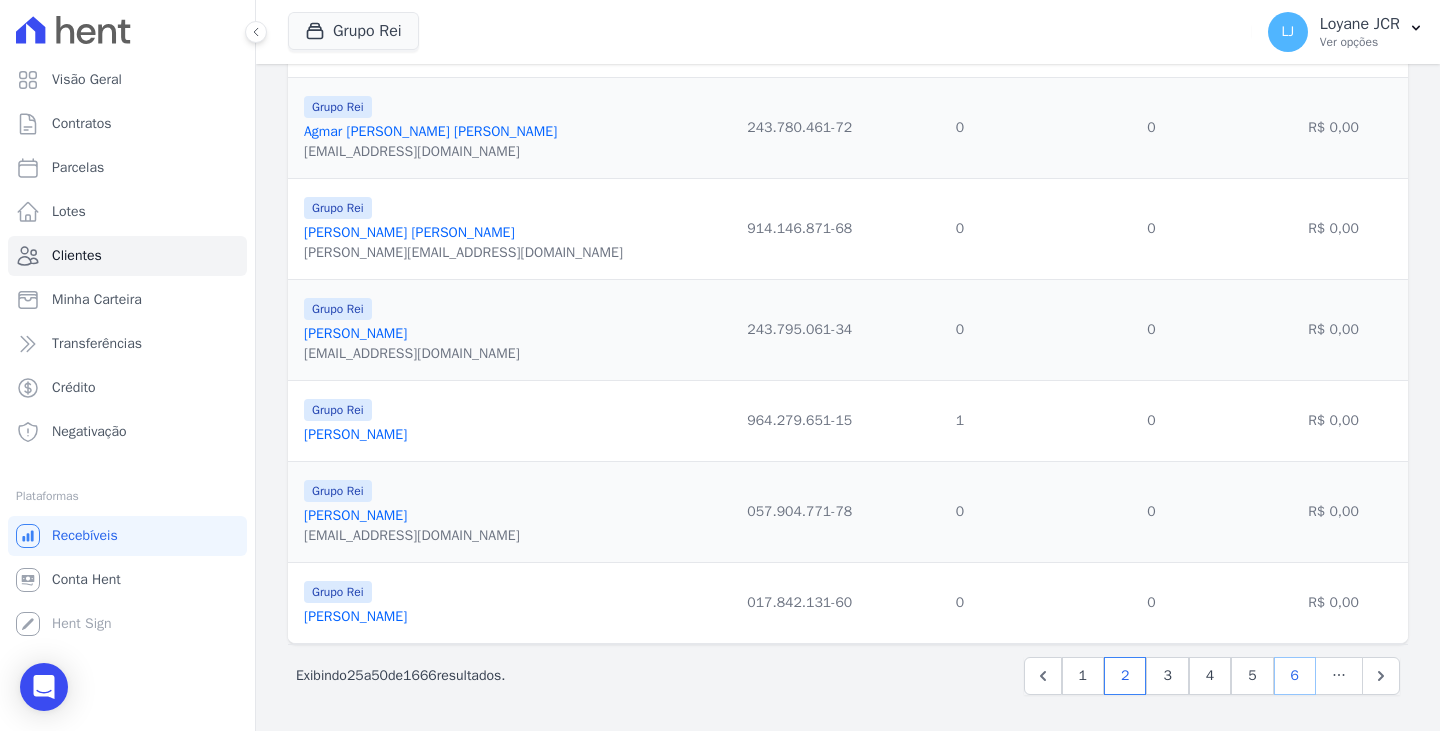 click on "6" at bounding box center [1295, 676] 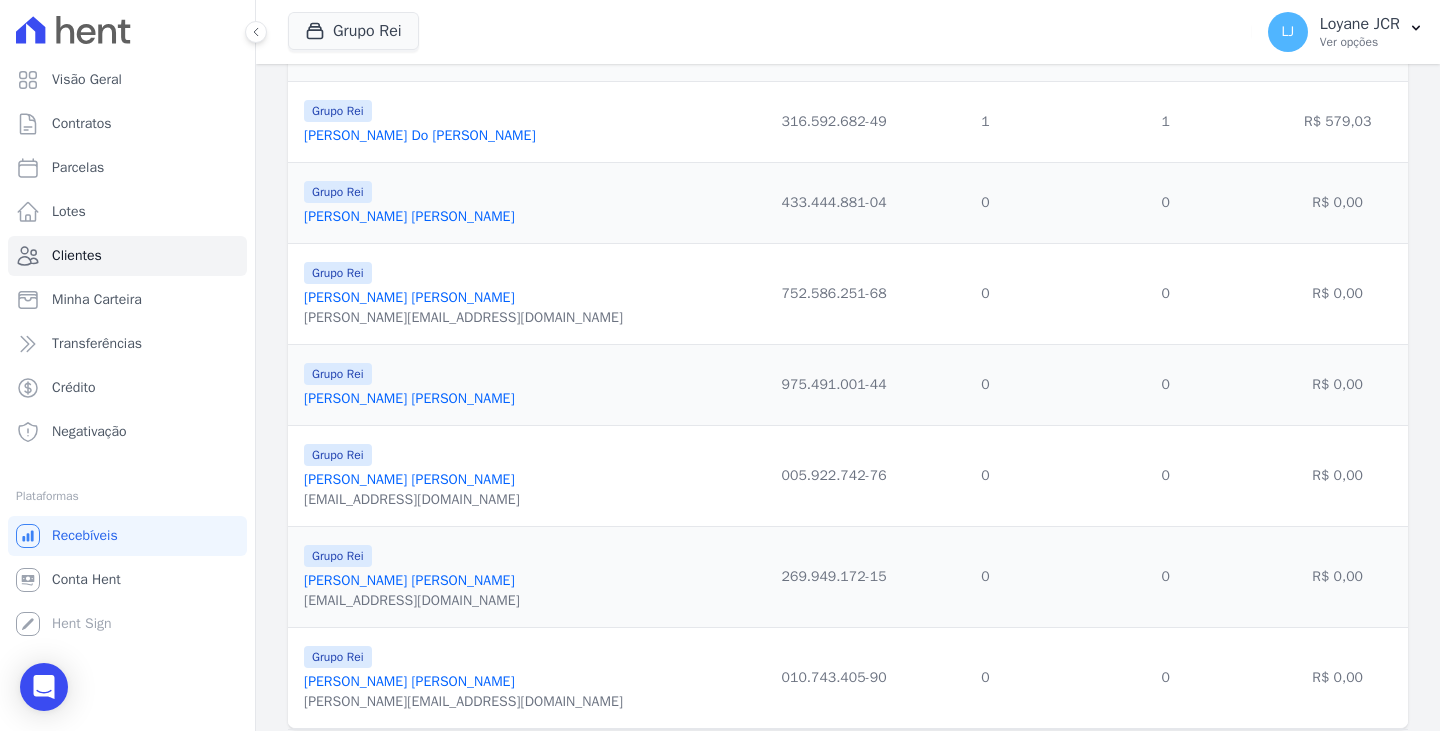 scroll, scrollTop: 2074, scrollLeft: 0, axis: vertical 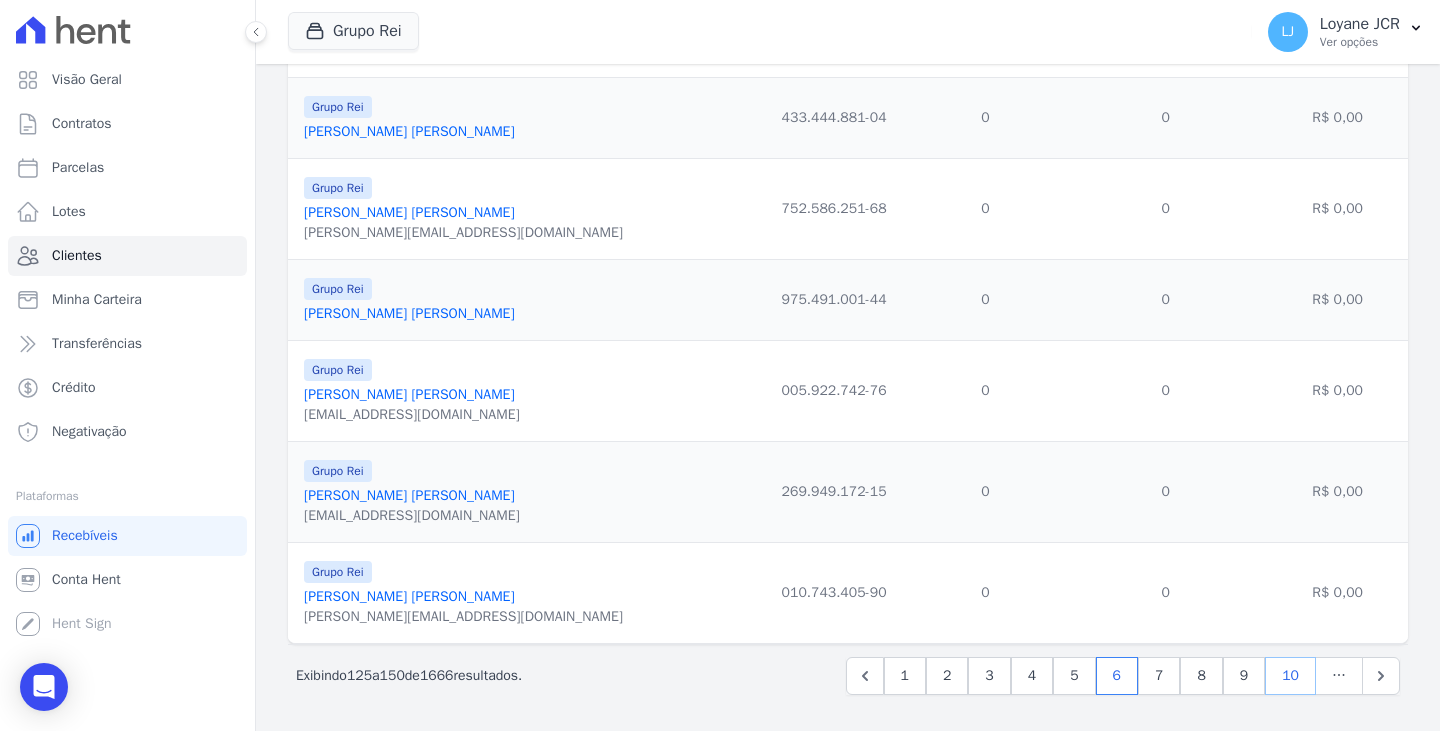 click on "10" at bounding box center (1290, 676) 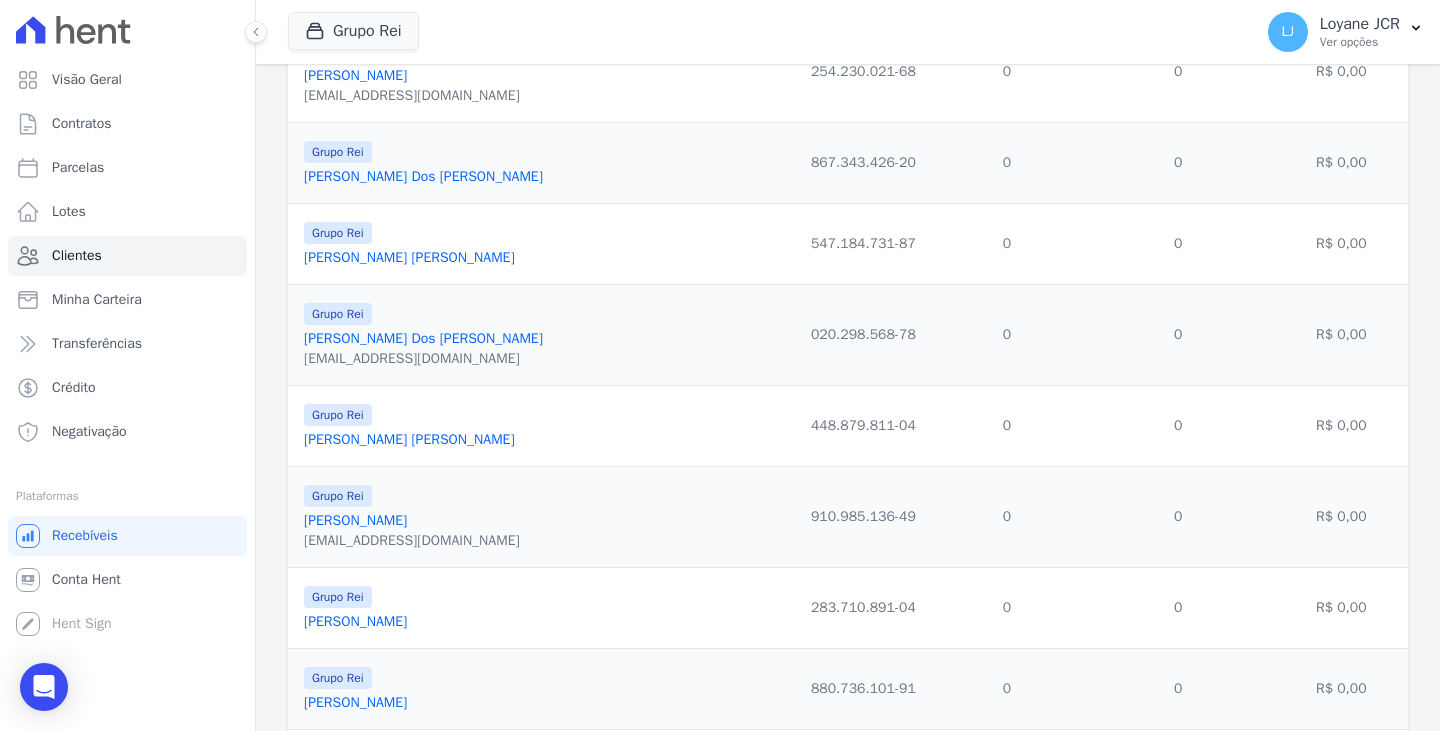 scroll, scrollTop: 2054, scrollLeft: 0, axis: vertical 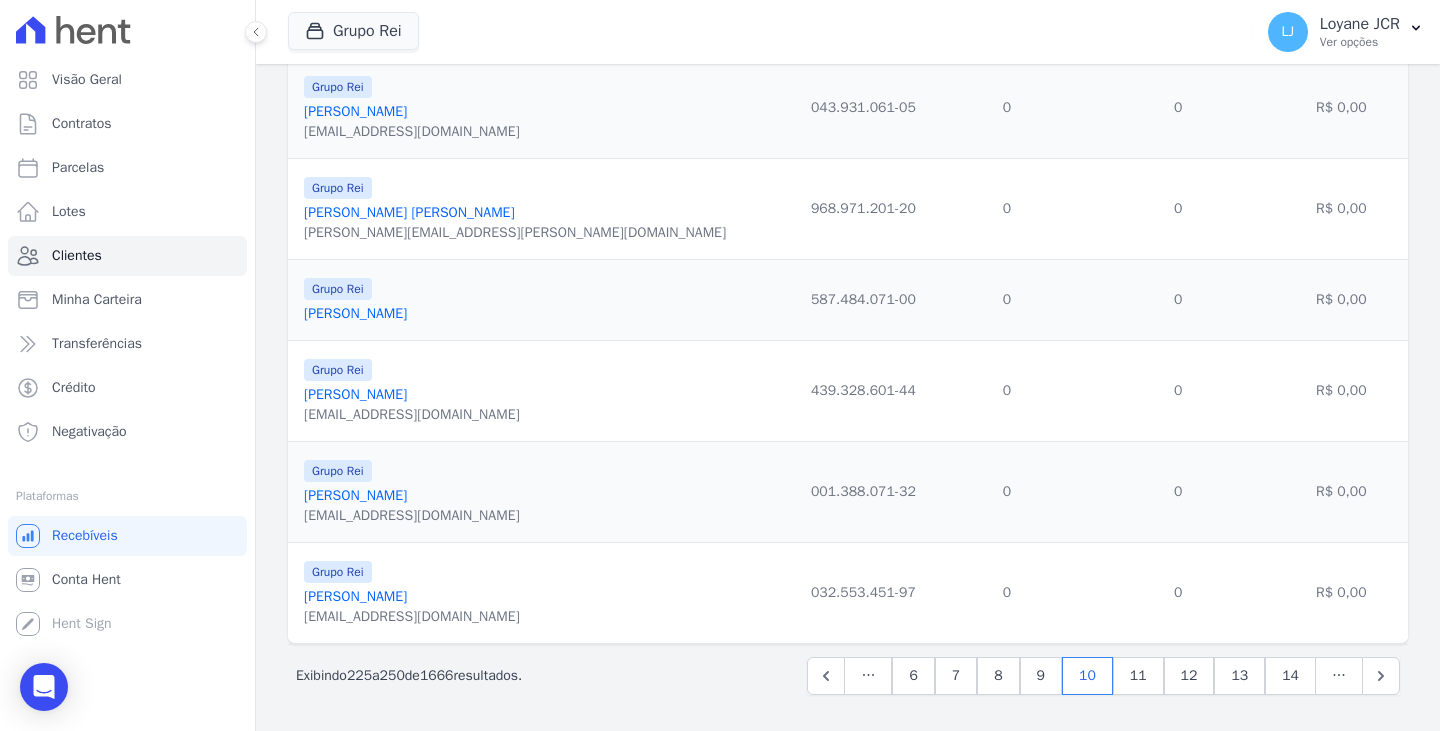 drag, startPoint x: 496, startPoint y: 398, endPoint x: 292, endPoint y: 404, distance: 204.08821 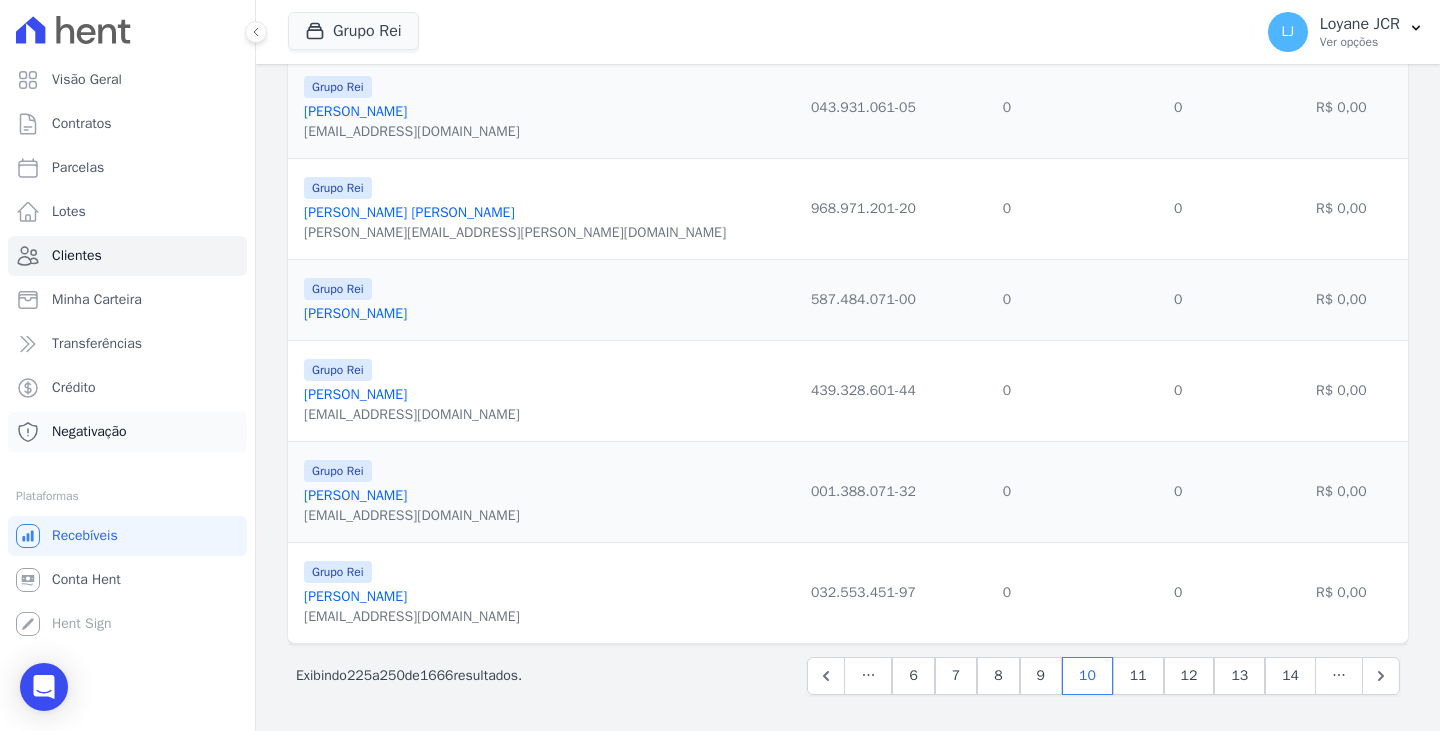 copy on "[PERSON_NAME]" 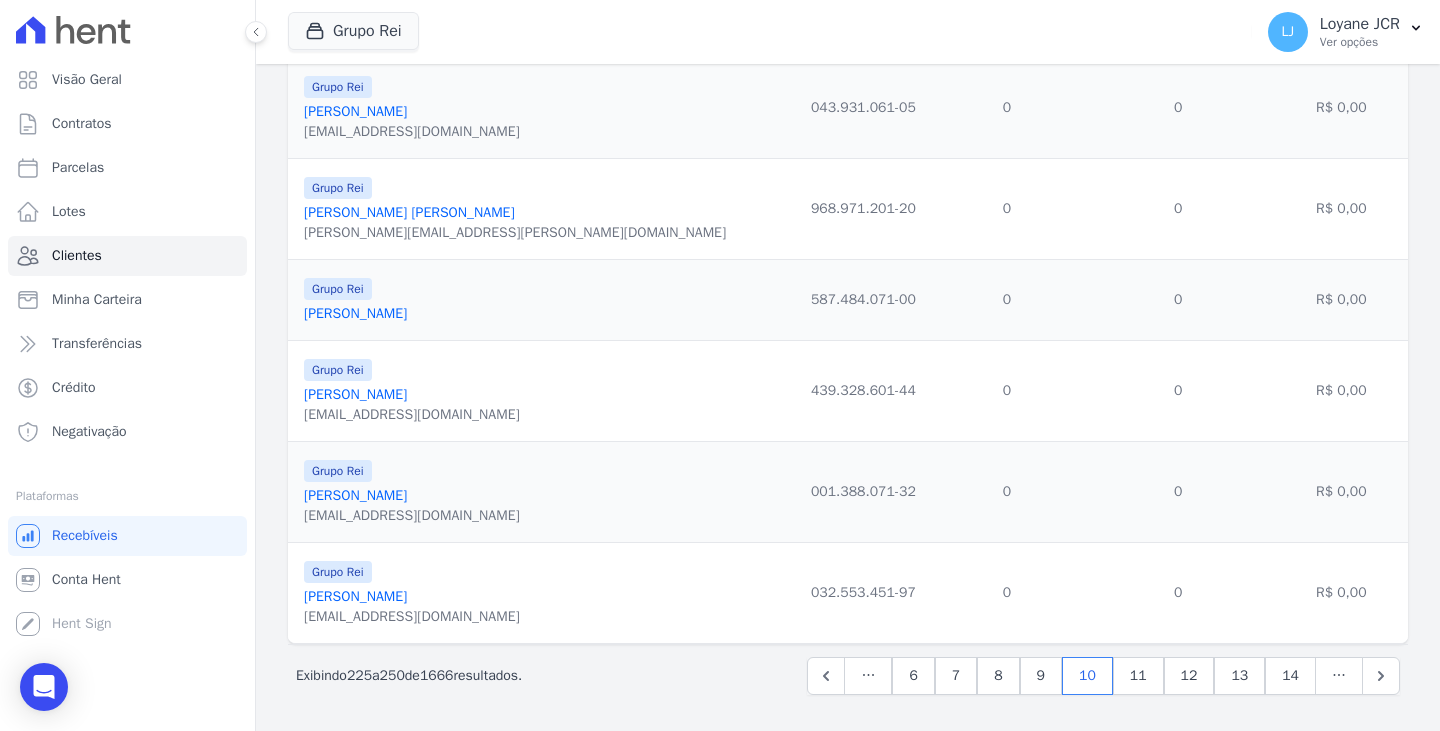 click on "Grupo Rei
[PERSON_NAME]
[EMAIL_ADDRESS][DOMAIN_NAME]" at bounding box center [545, 391] 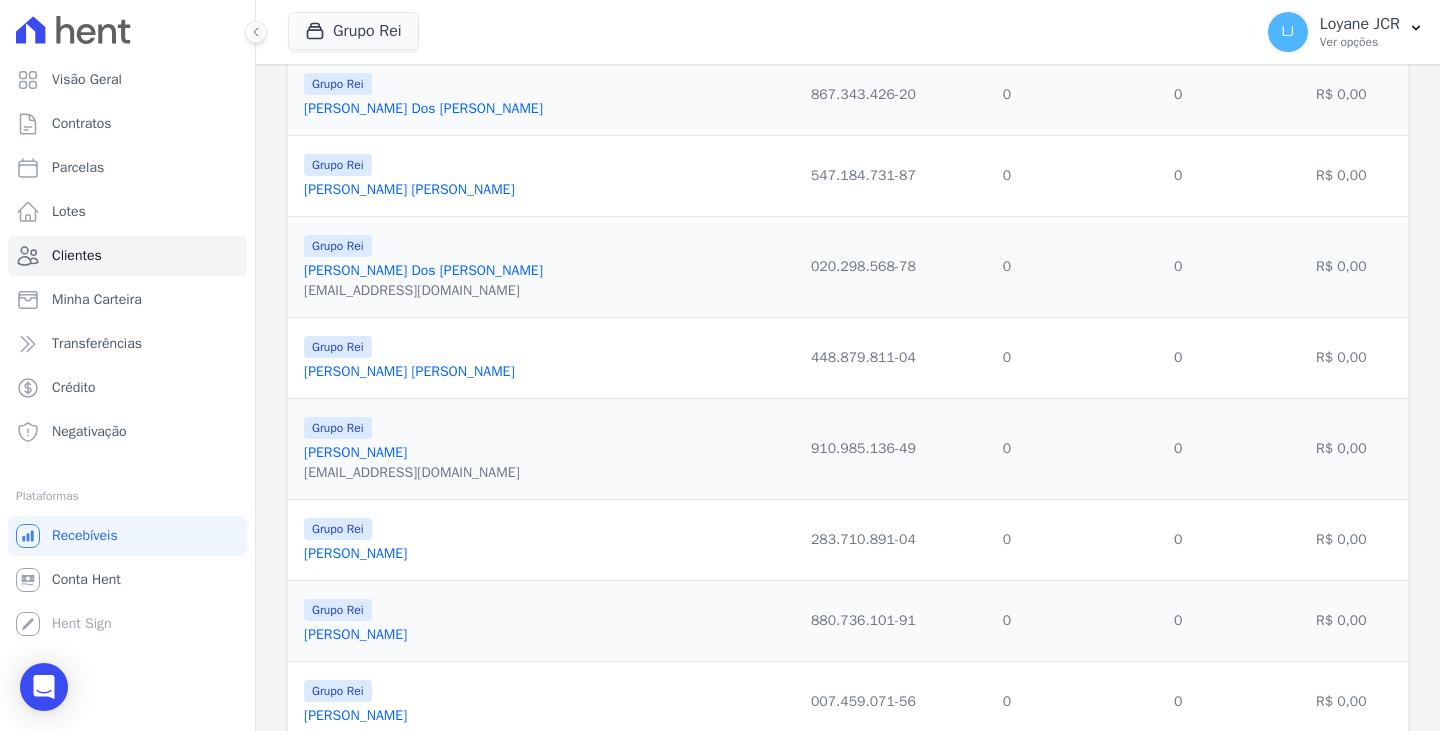 scroll, scrollTop: 1354, scrollLeft: 0, axis: vertical 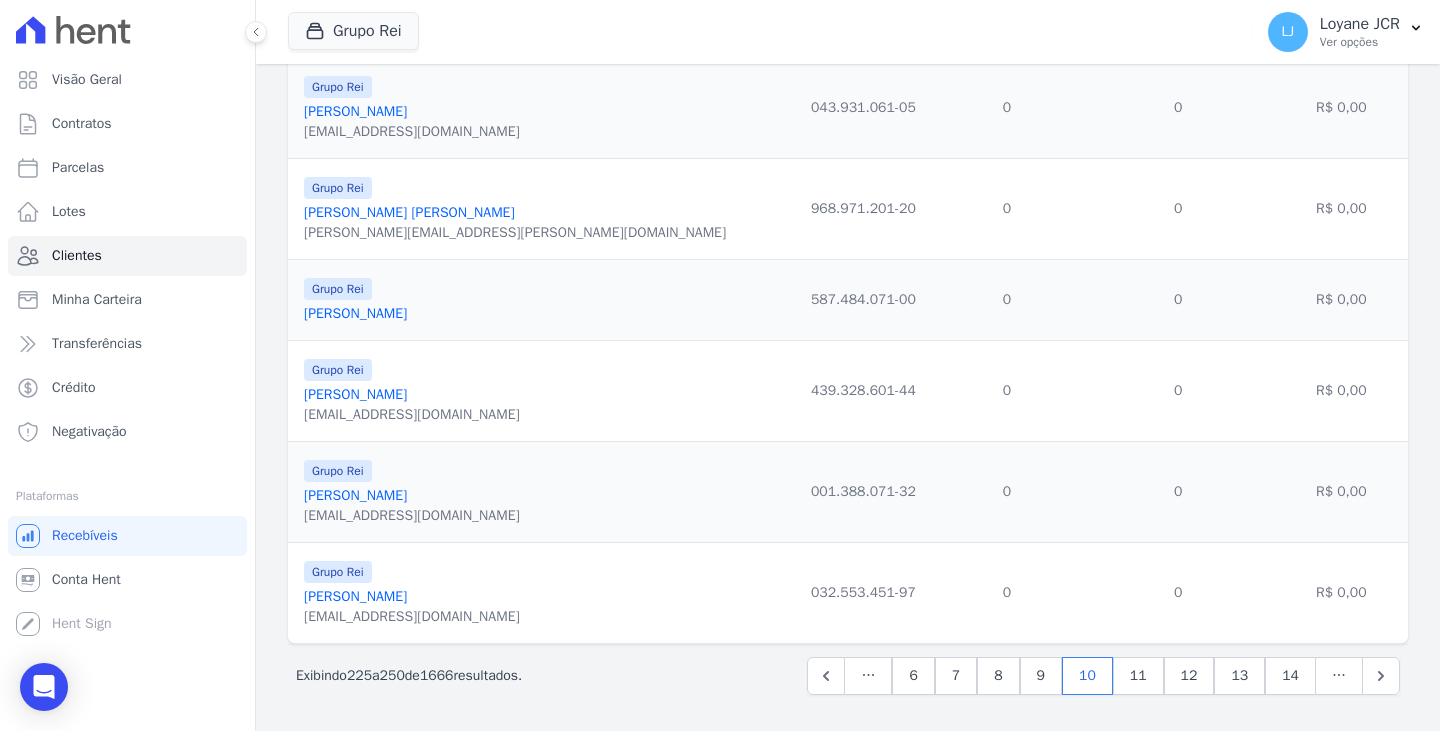 drag, startPoint x: 456, startPoint y: 587, endPoint x: 290, endPoint y: 598, distance: 166.36406 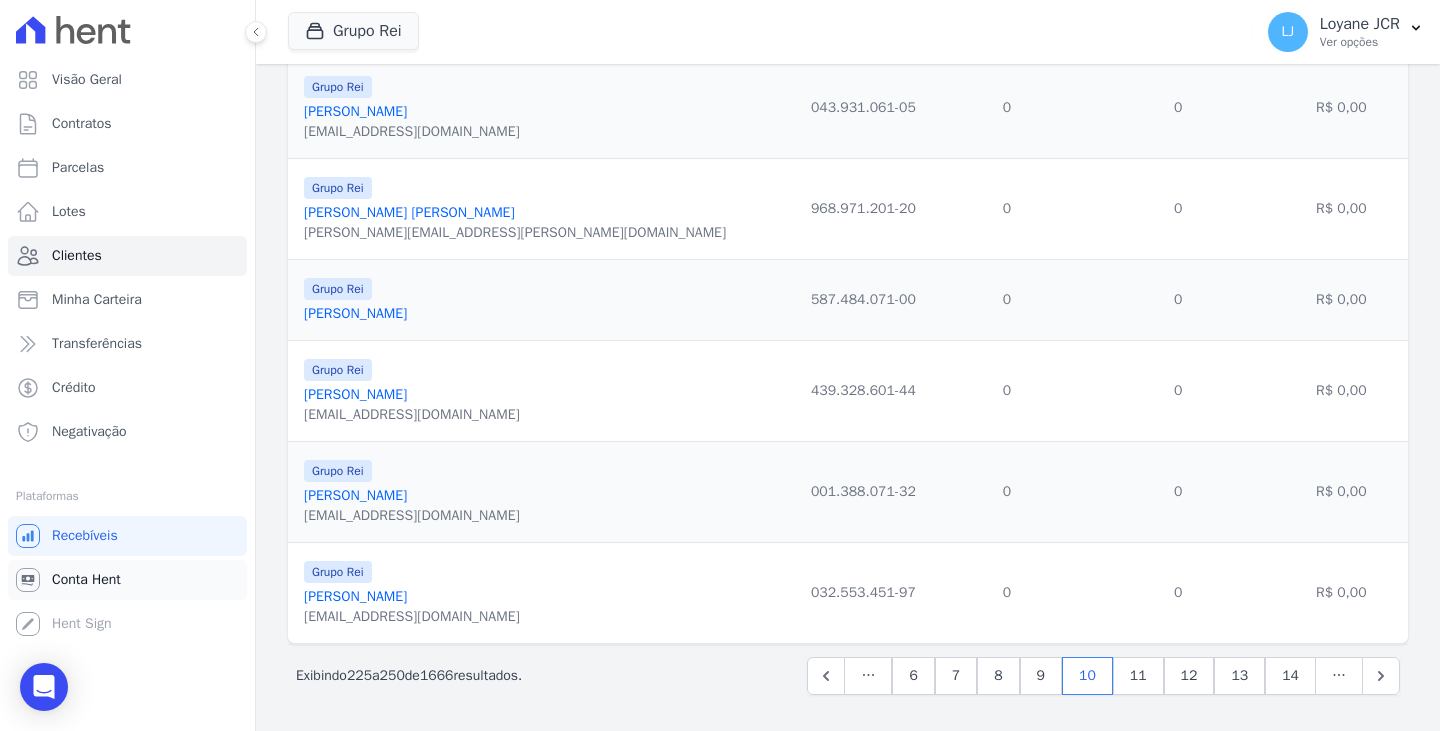 copy on "[PERSON_NAME]" 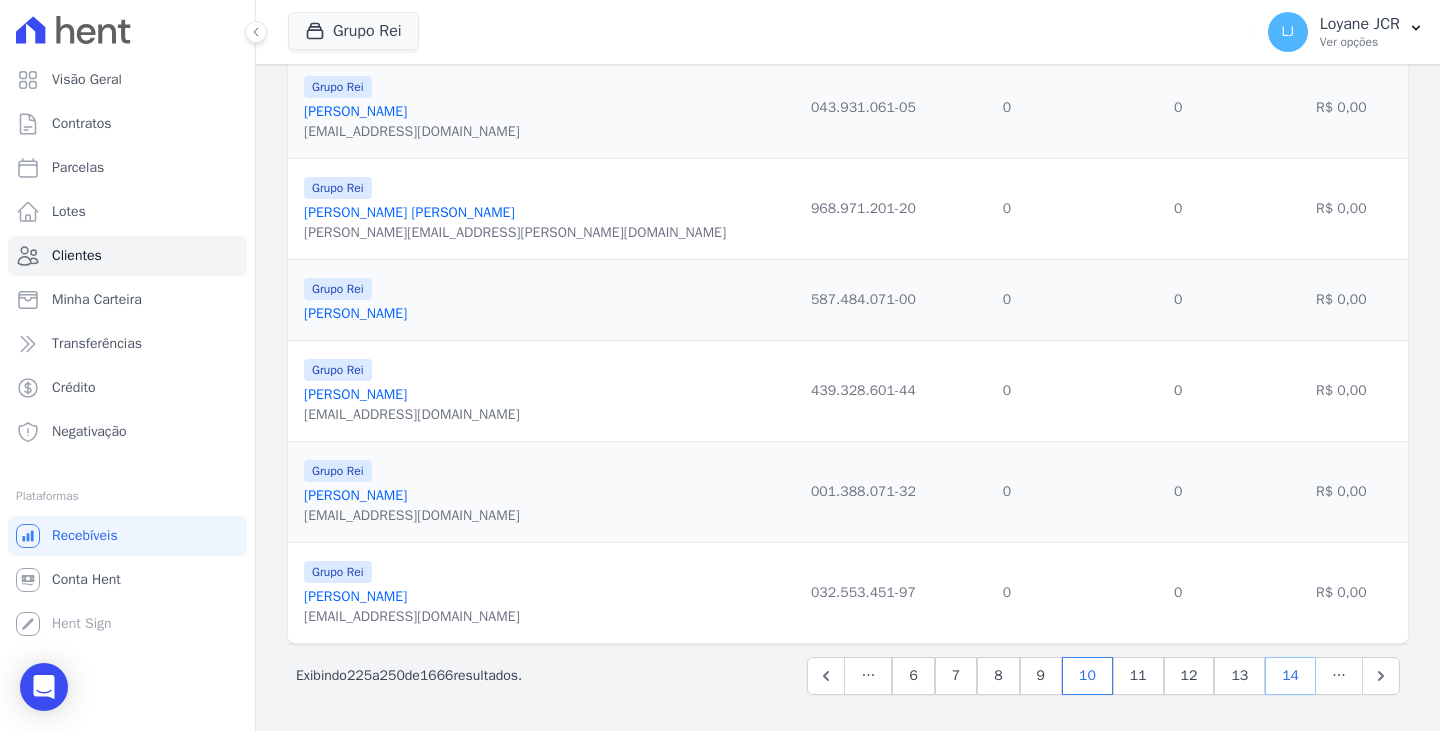 click on "14" at bounding box center (1290, 676) 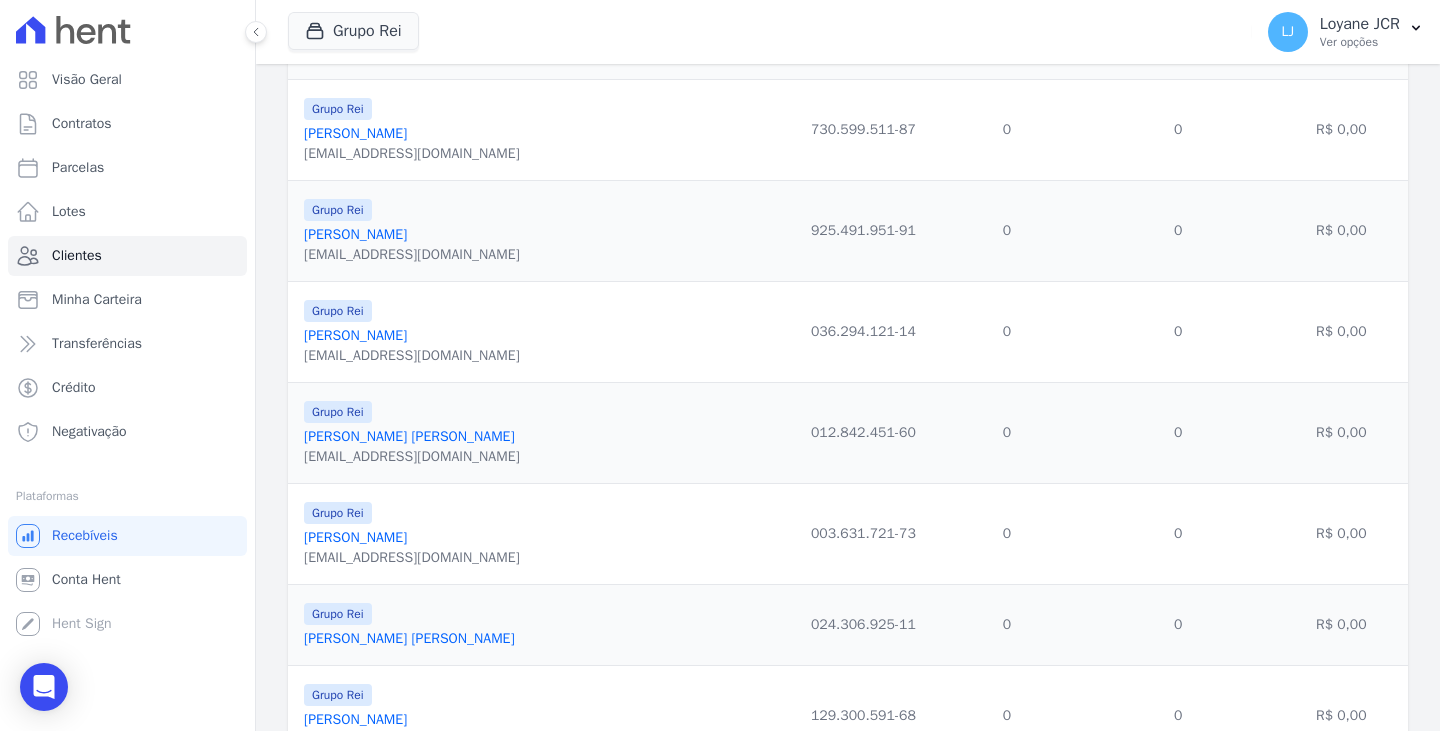 scroll, scrollTop: 2094, scrollLeft: 0, axis: vertical 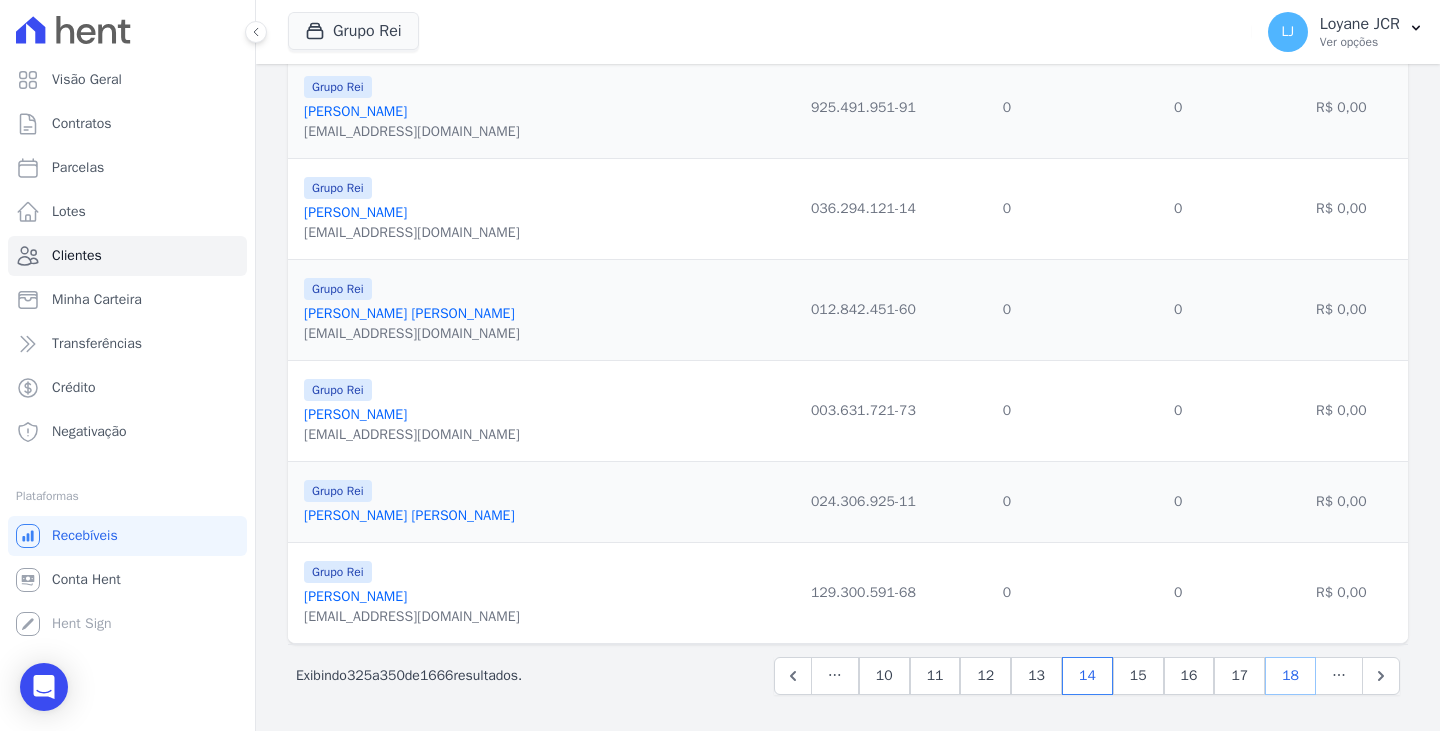 click on "18" at bounding box center (1290, 676) 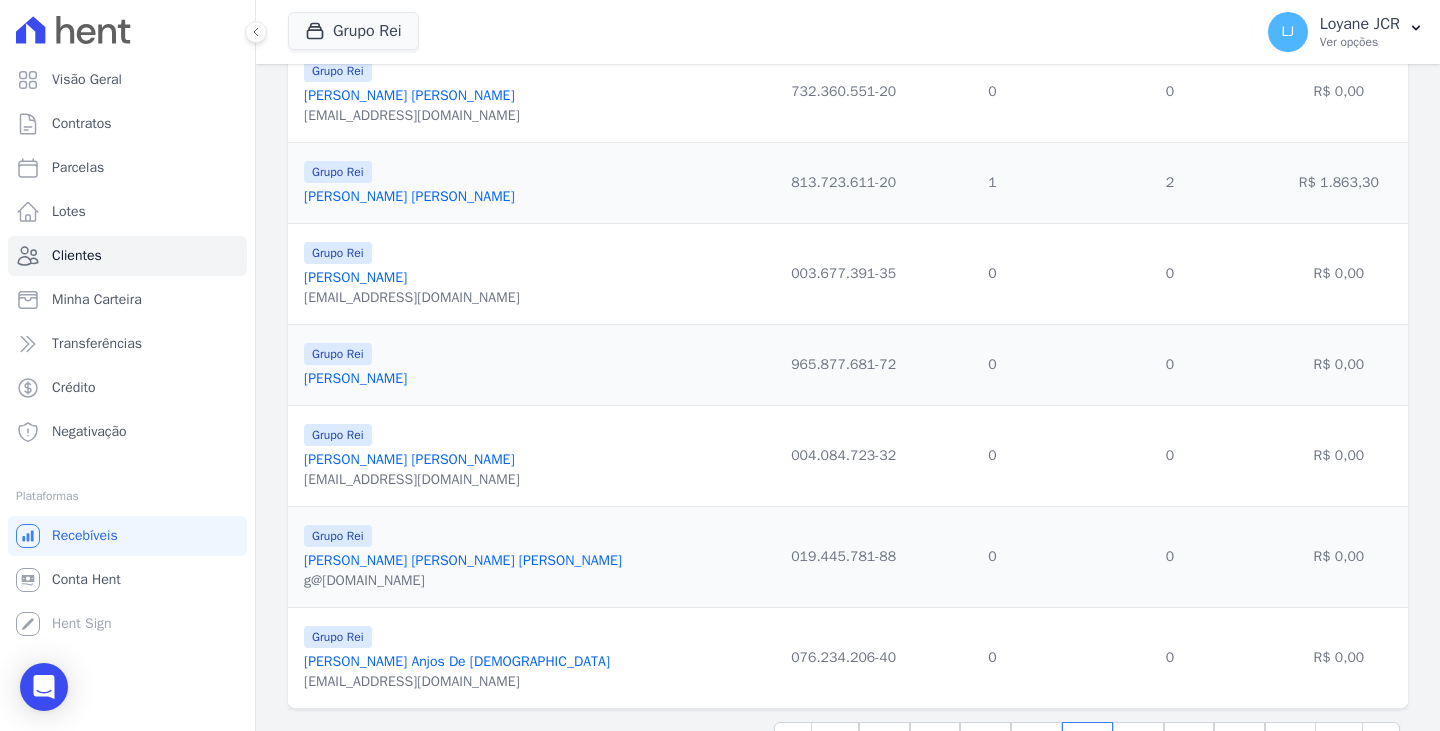 scroll, scrollTop: 2054, scrollLeft: 0, axis: vertical 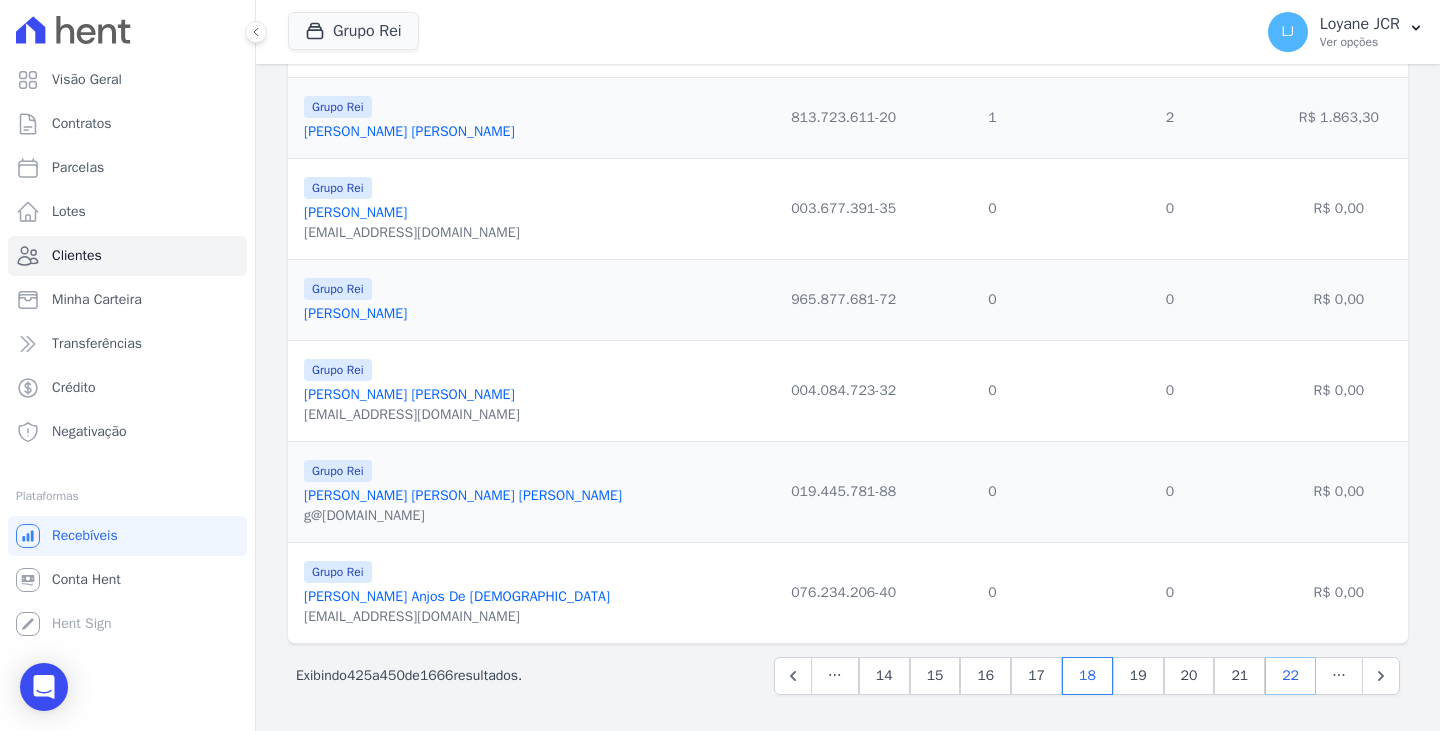 click on "22" at bounding box center [1290, 676] 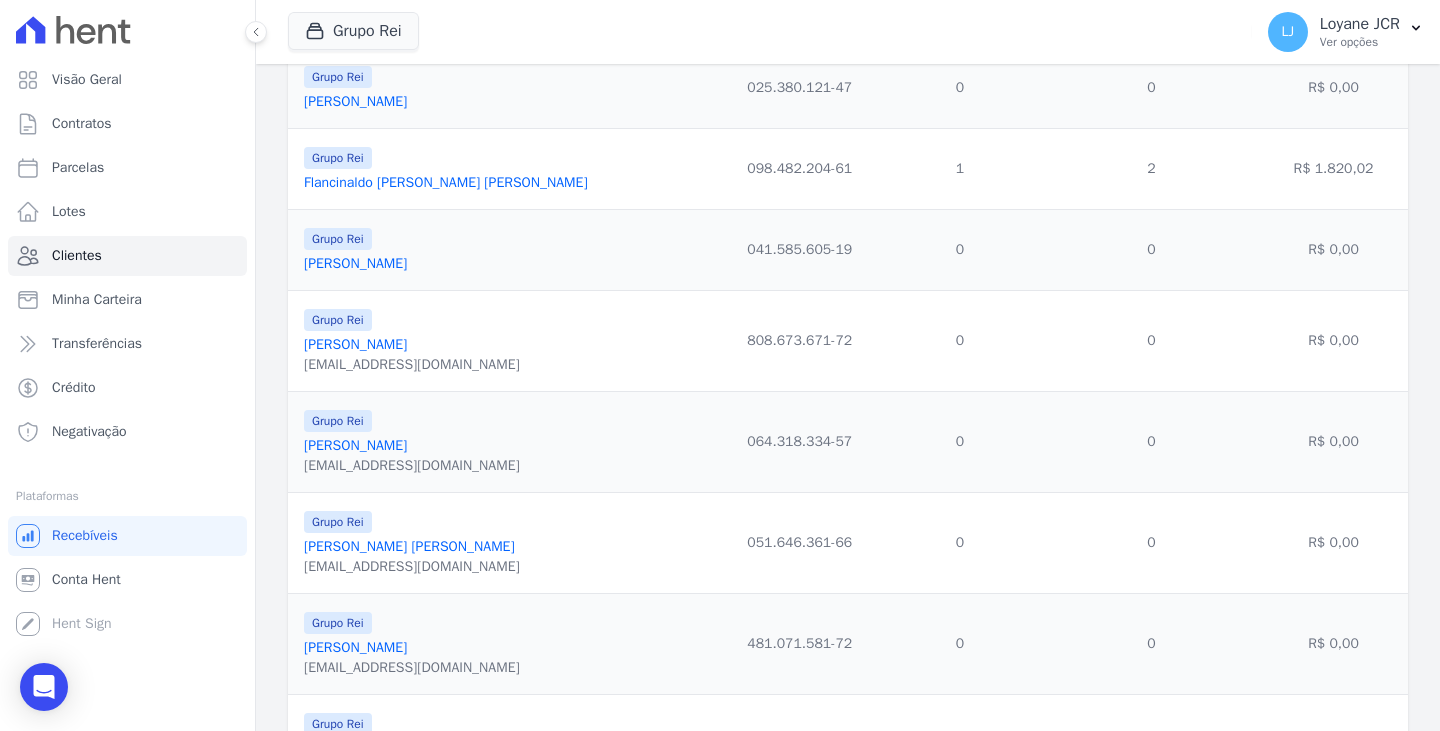 scroll, scrollTop: 2074, scrollLeft: 0, axis: vertical 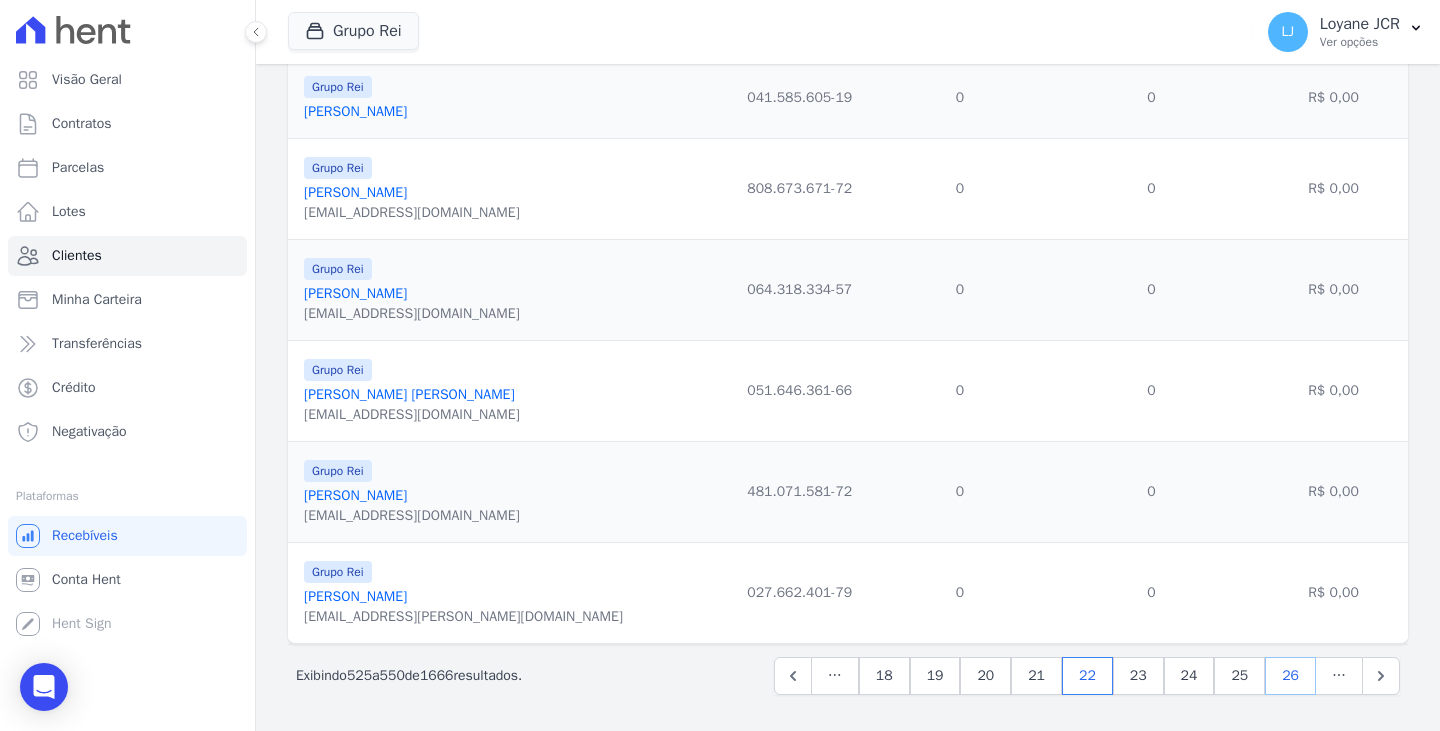 click on "26" at bounding box center [1290, 676] 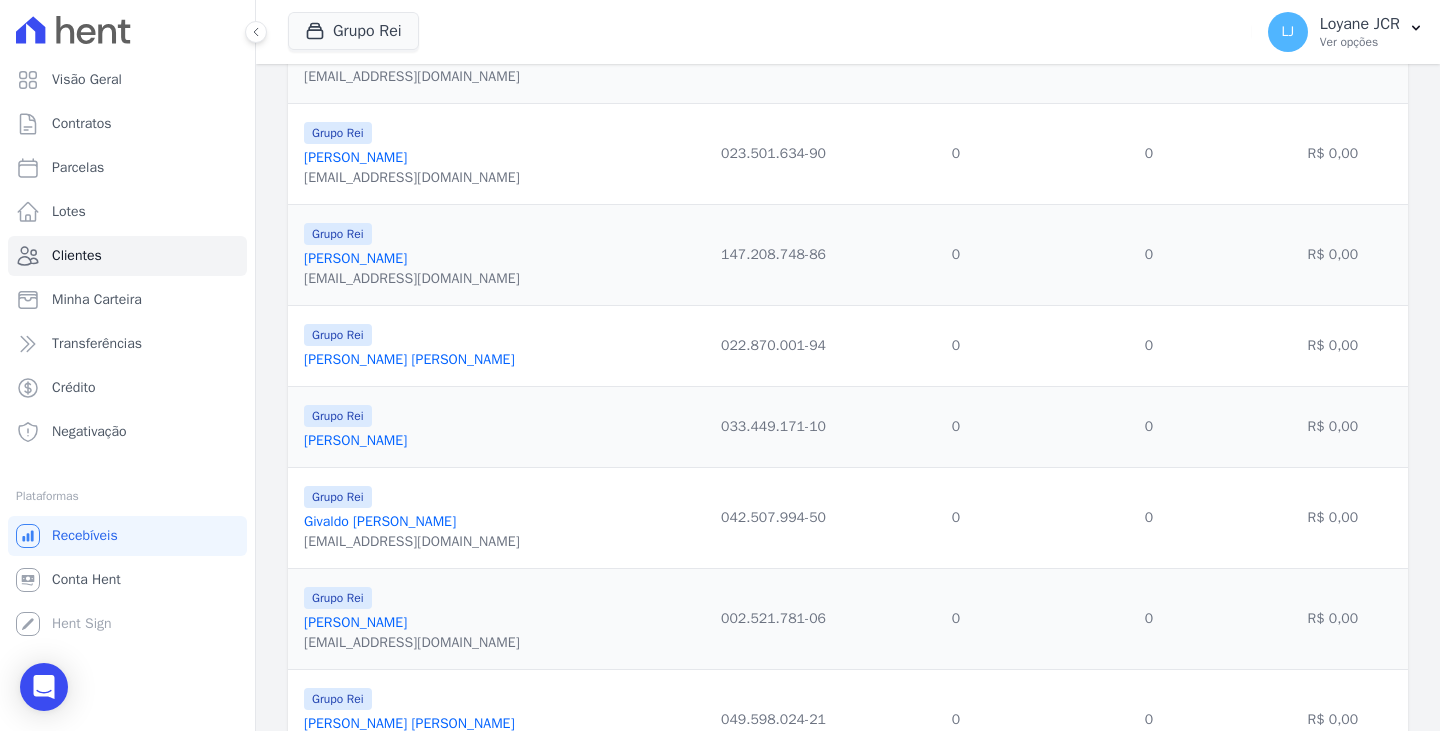 scroll, scrollTop: 2074, scrollLeft: 0, axis: vertical 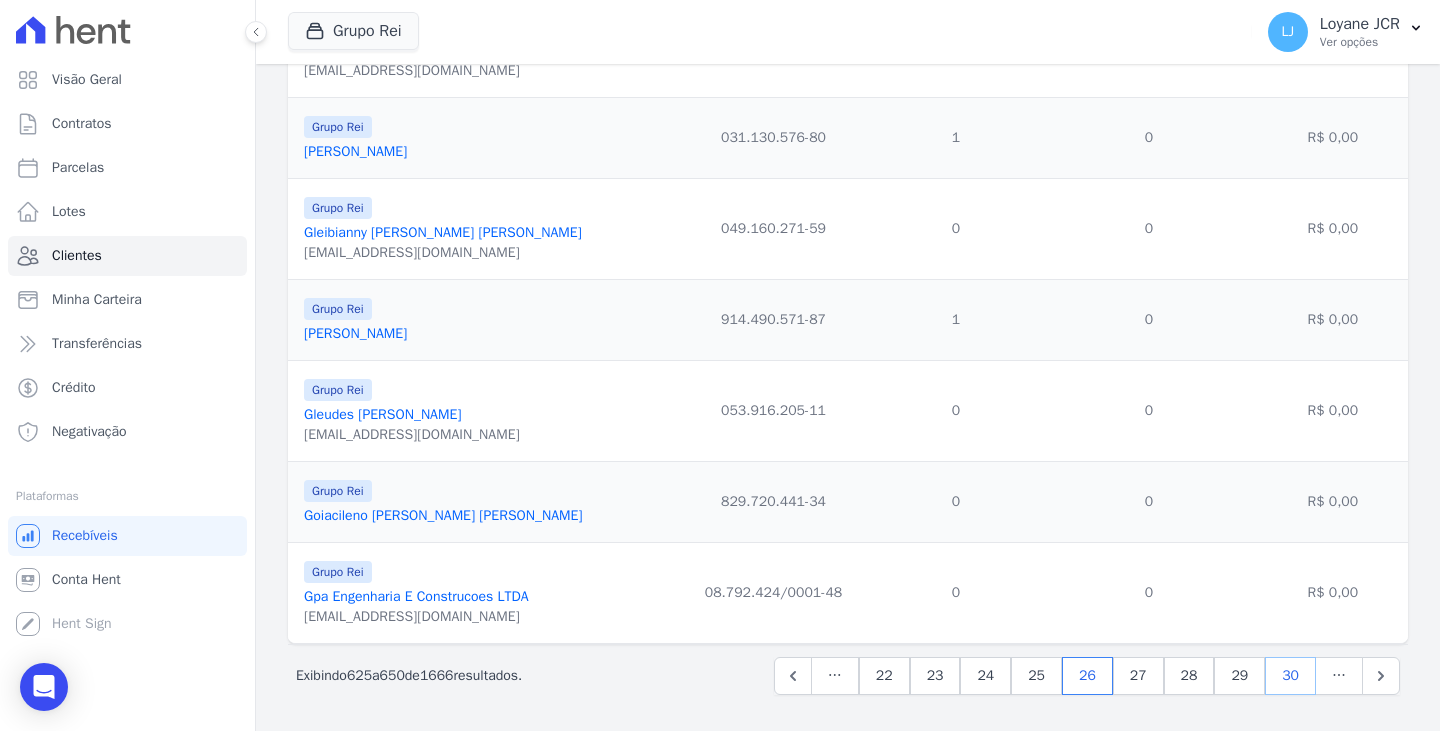 click on "30" at bounding box center [1290, 676] 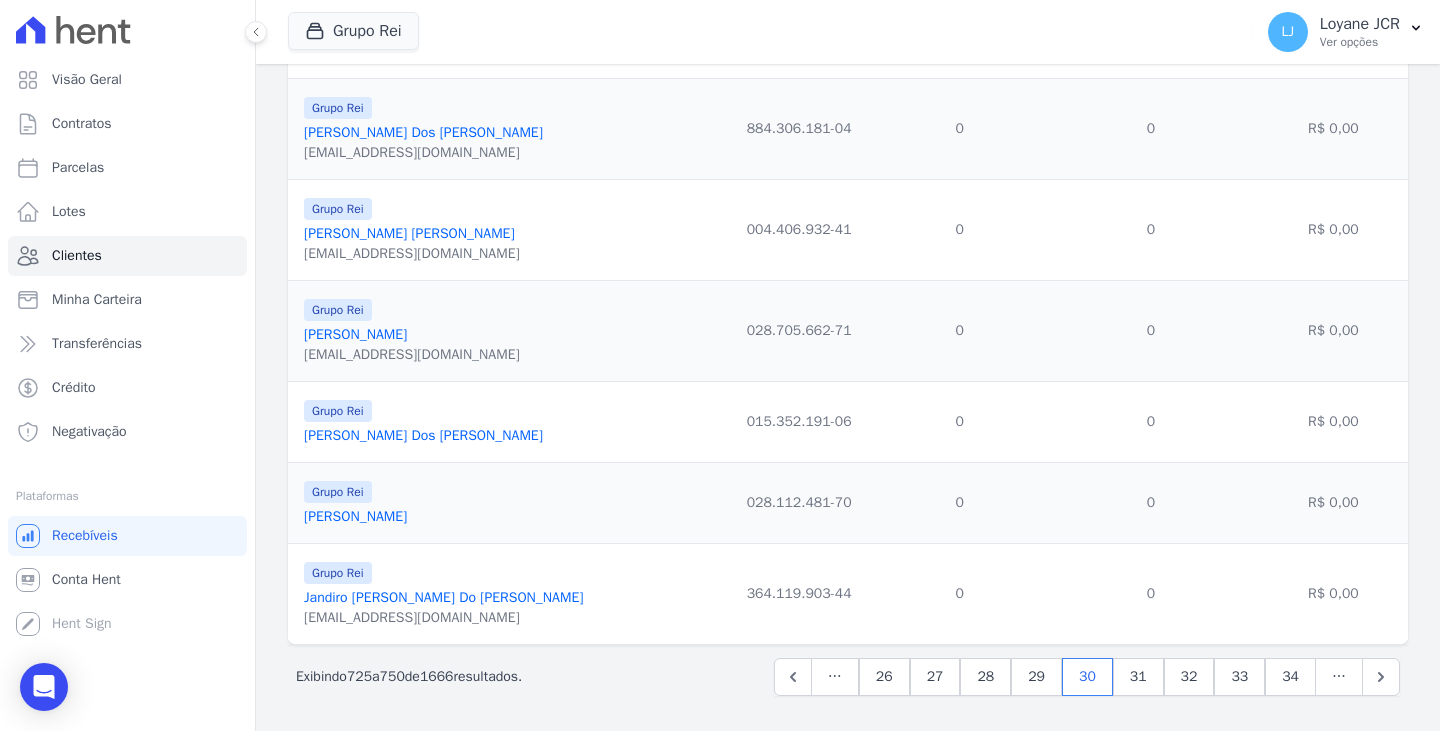 scroll, scrollTop: 2094, scrollLeft: 0, axis: vertical 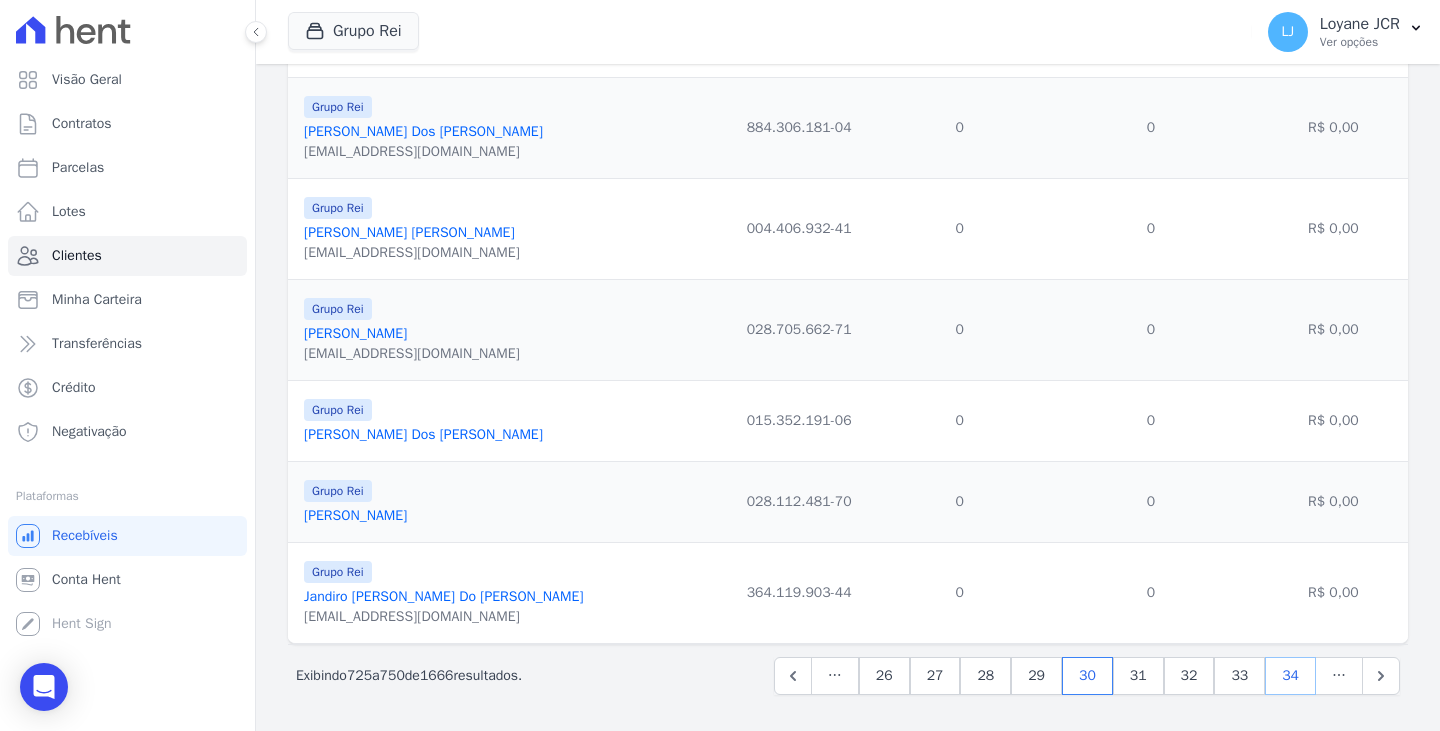 click on "34" at bounding box center [1290, 676] 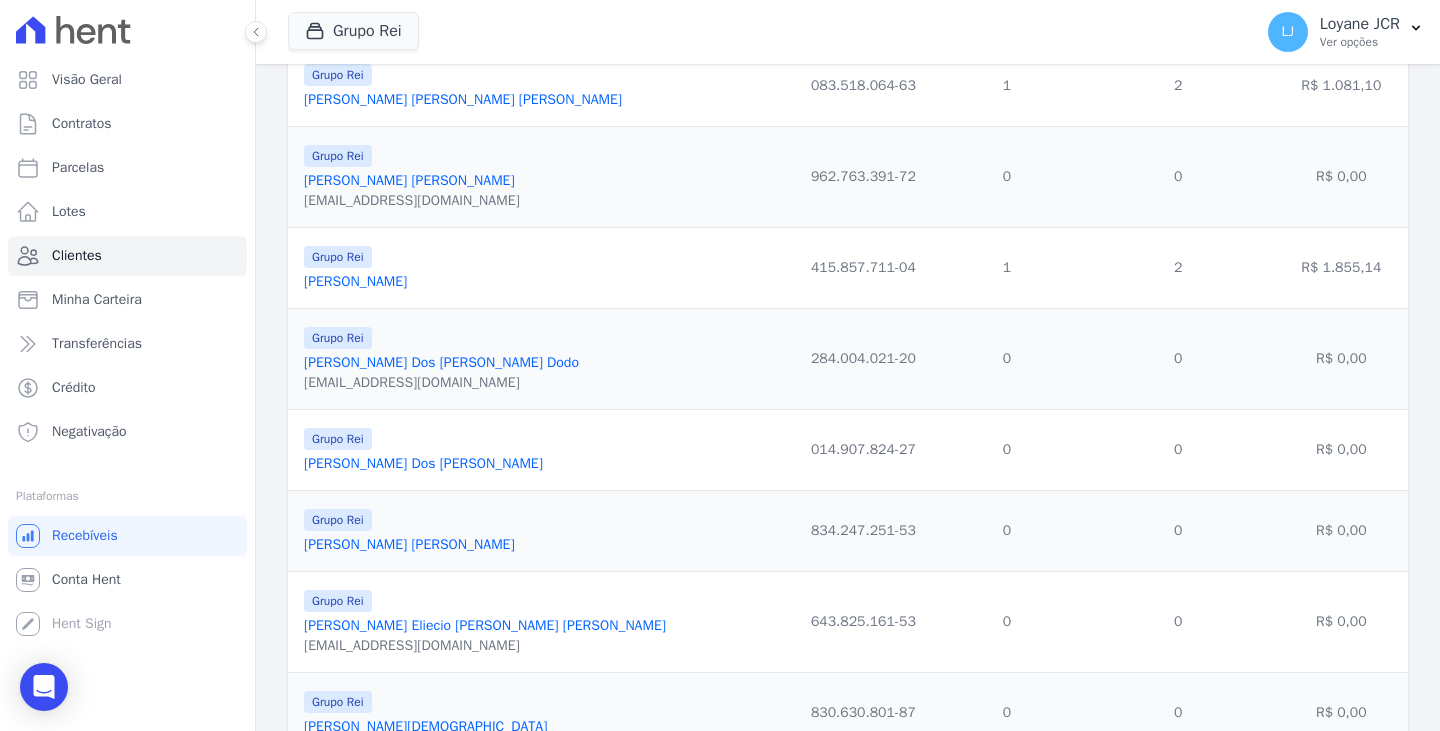 scroll, scrollTop: 1954, scrollLeft: 0, axis: vertical 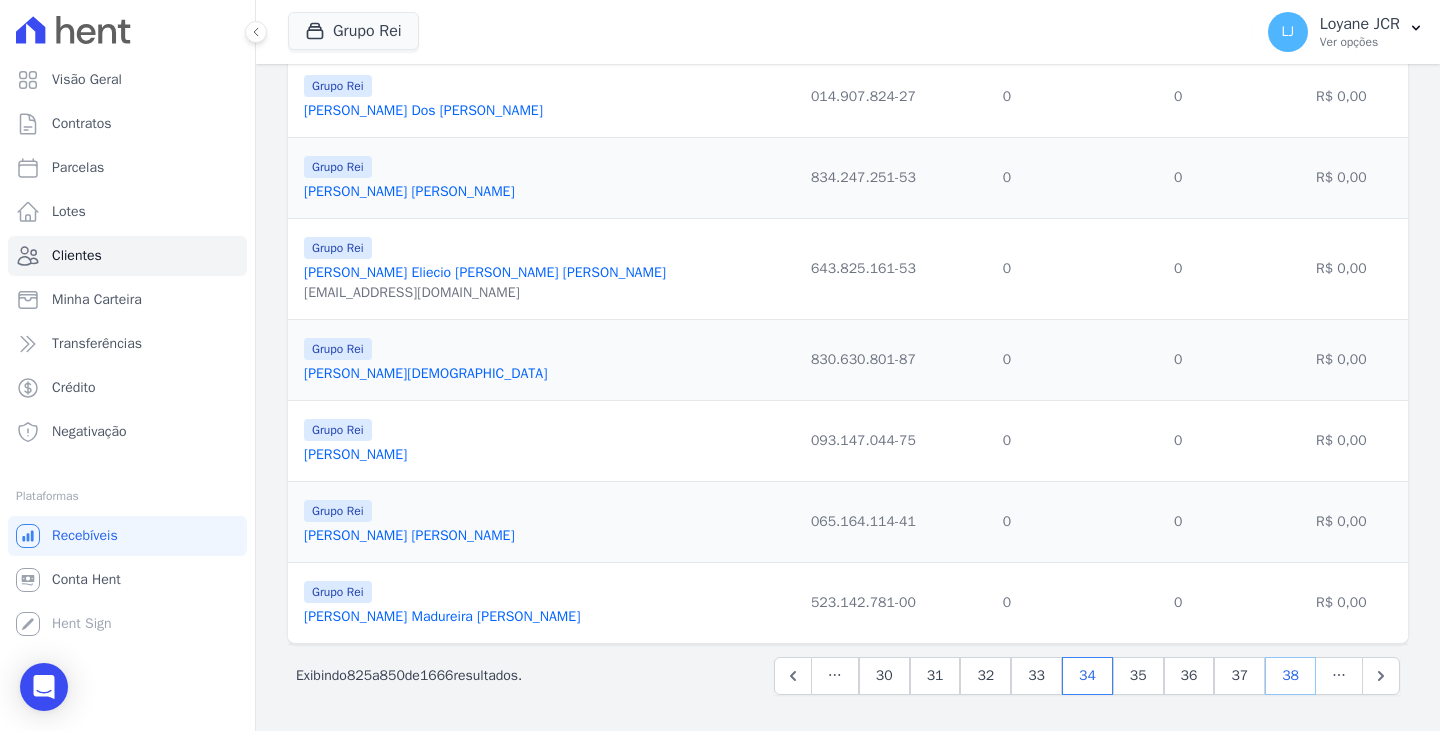click on "38" at bounding box center (1290, 676) 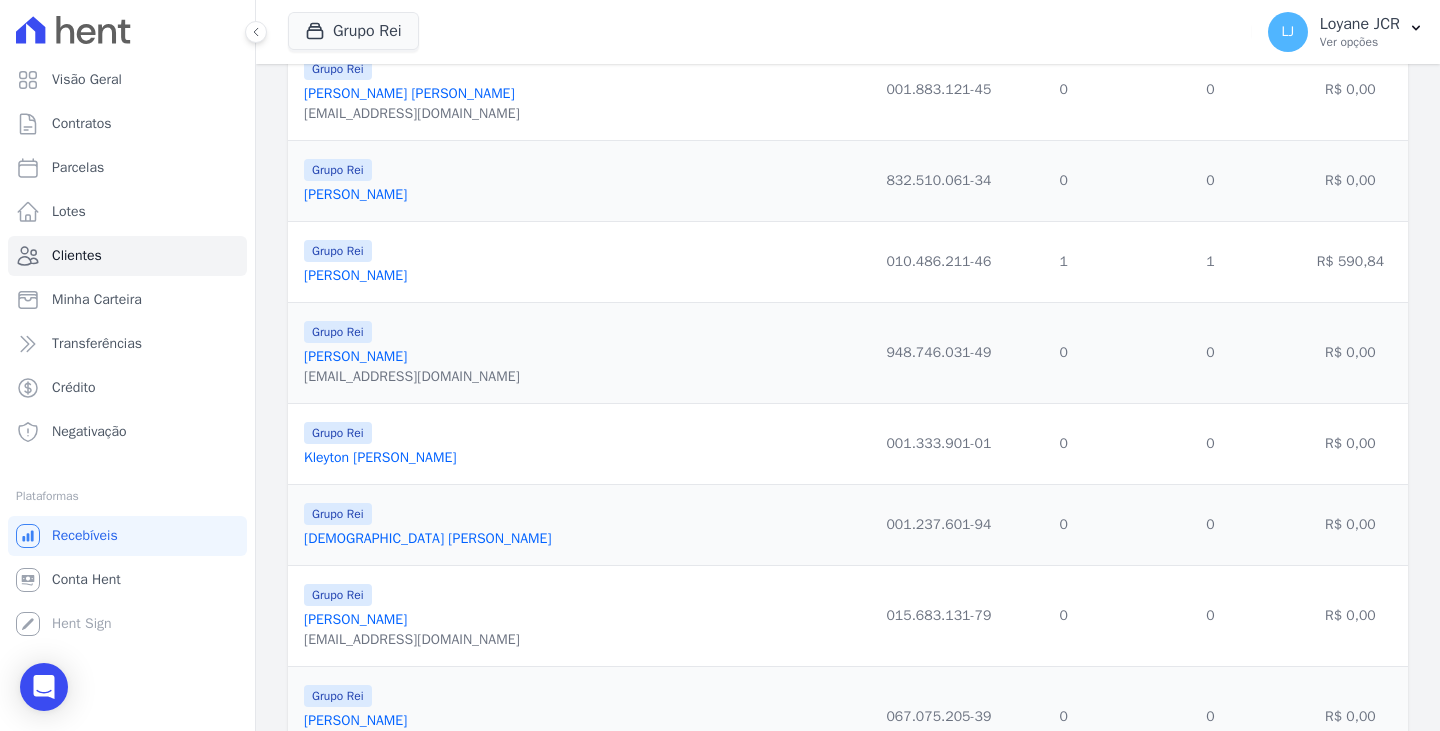scroll, scrollTop: 2094, scrollLeft: 0, axis: vertical 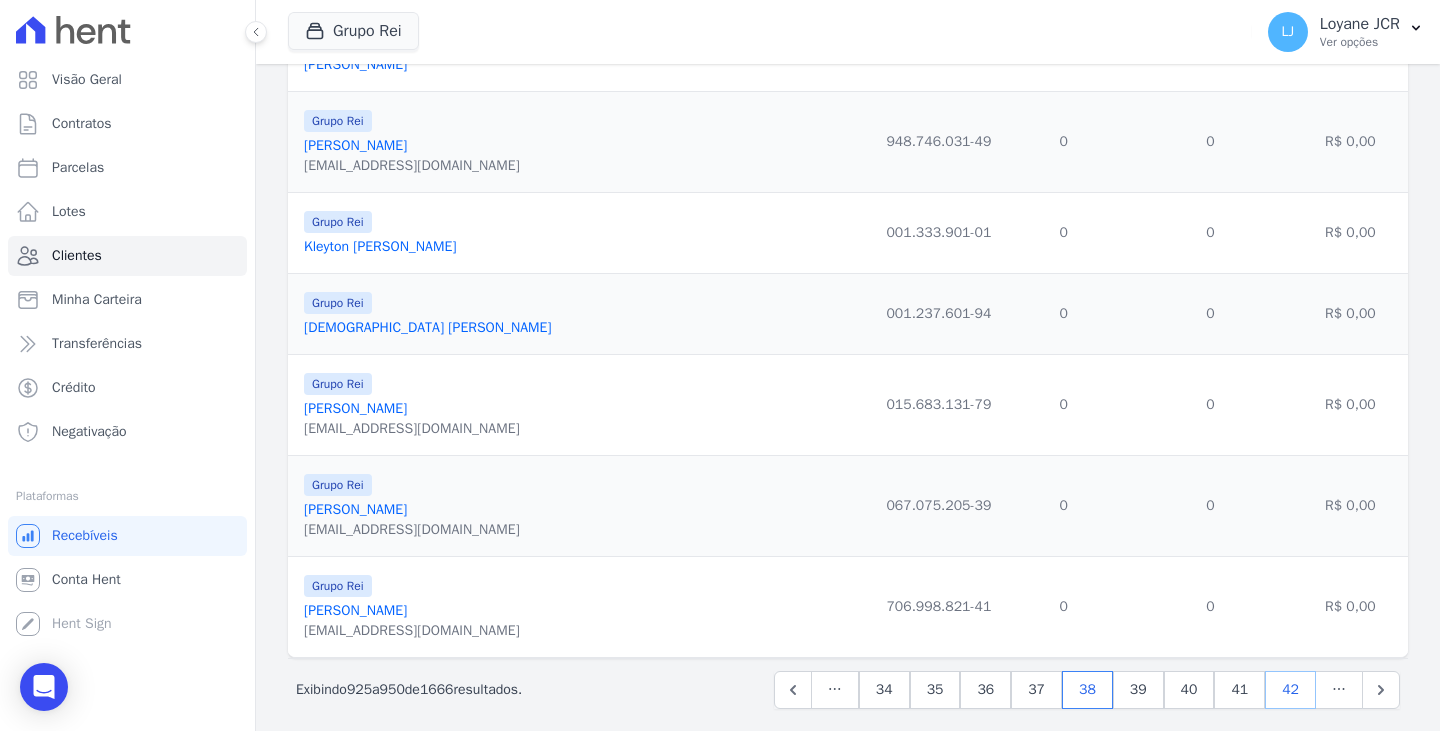 click on "42" at bounding box center (1290, 690) 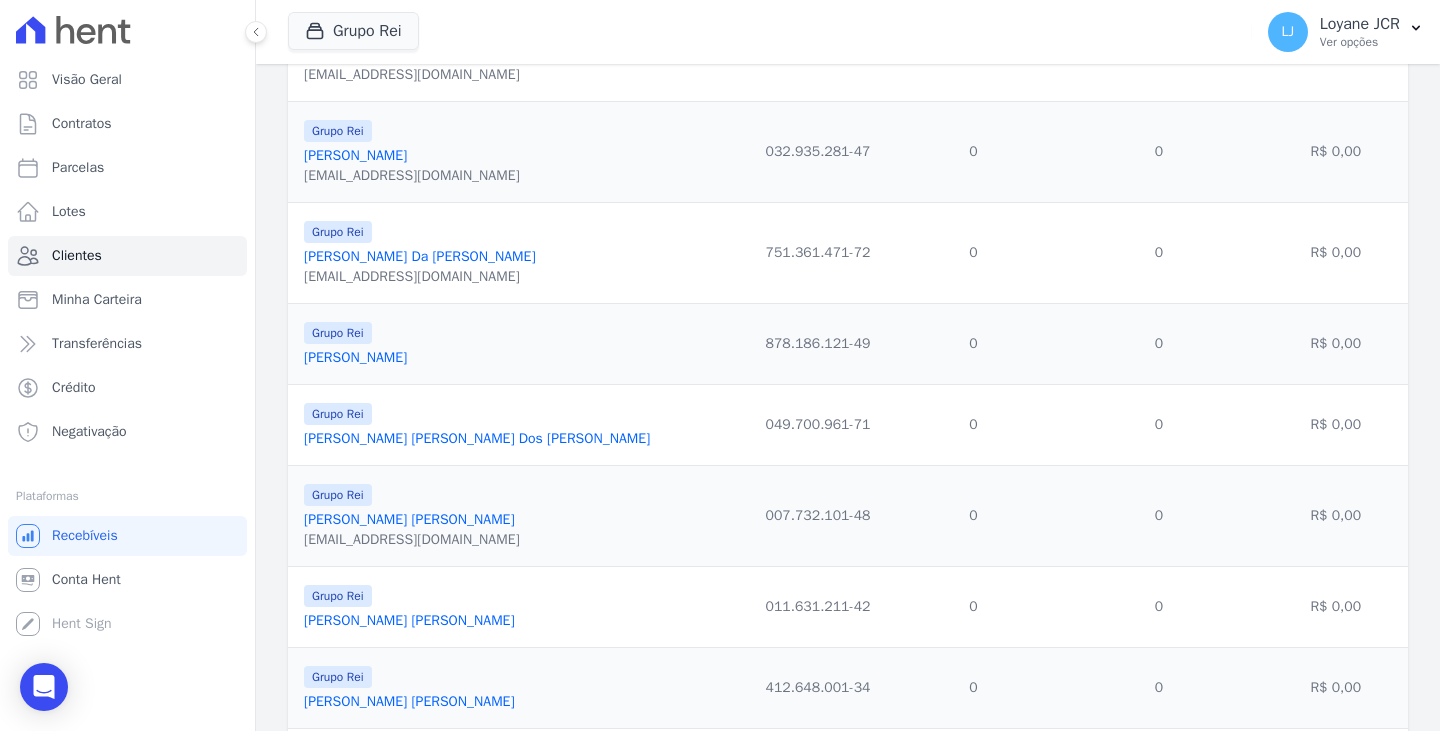 scroll, scrollTop: 1994, scrollLeft: 0, axis: vertical 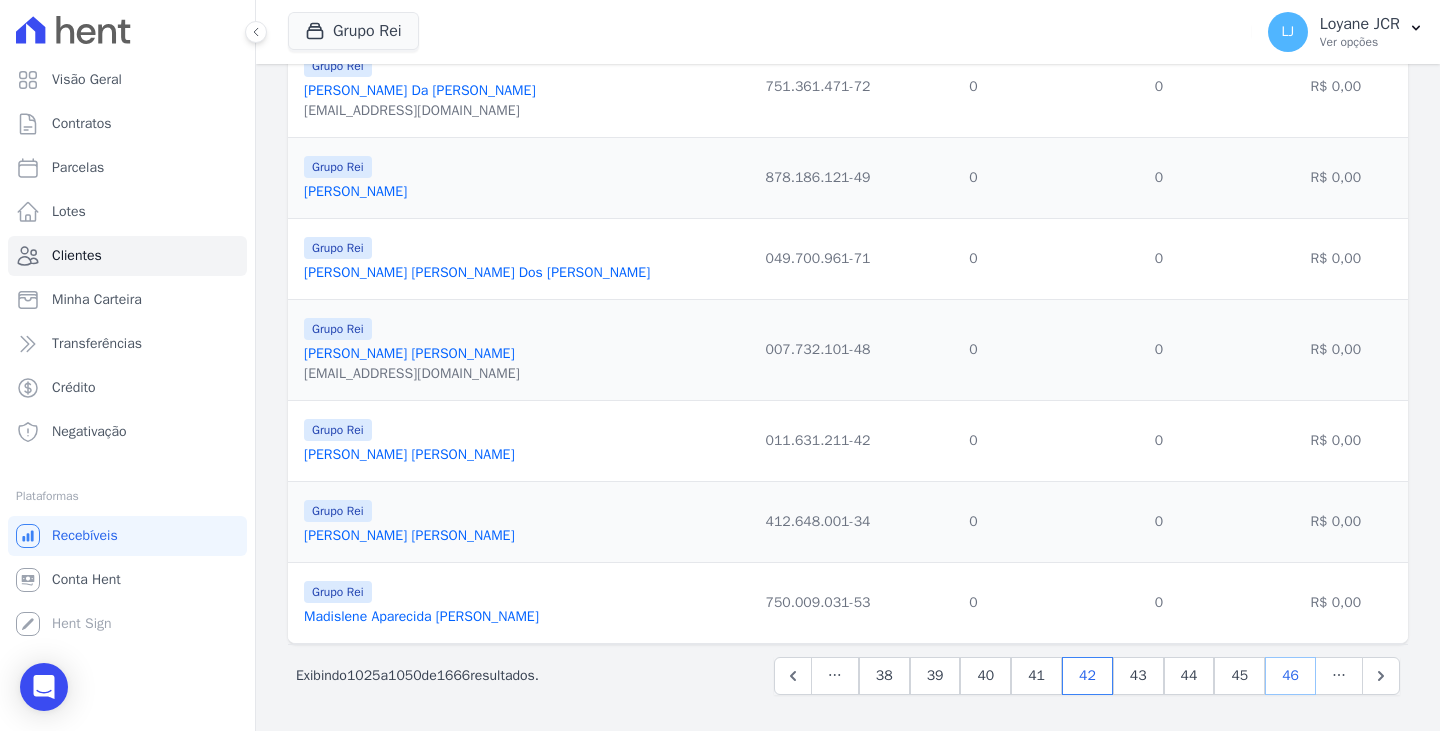 click on "46" at bounding box center (1290, 676) 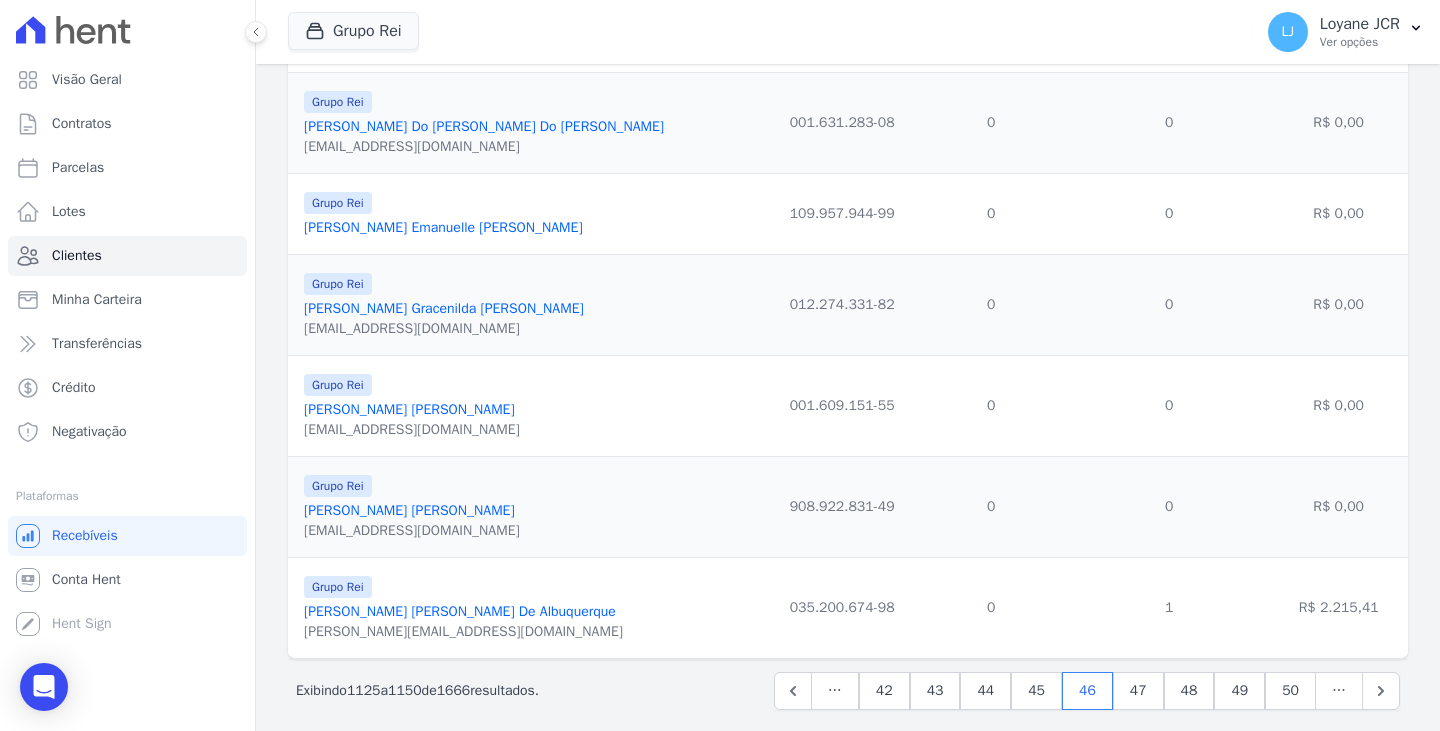 scroll, scrollTop: 2074, scrollLeft: 0, axis: vertical 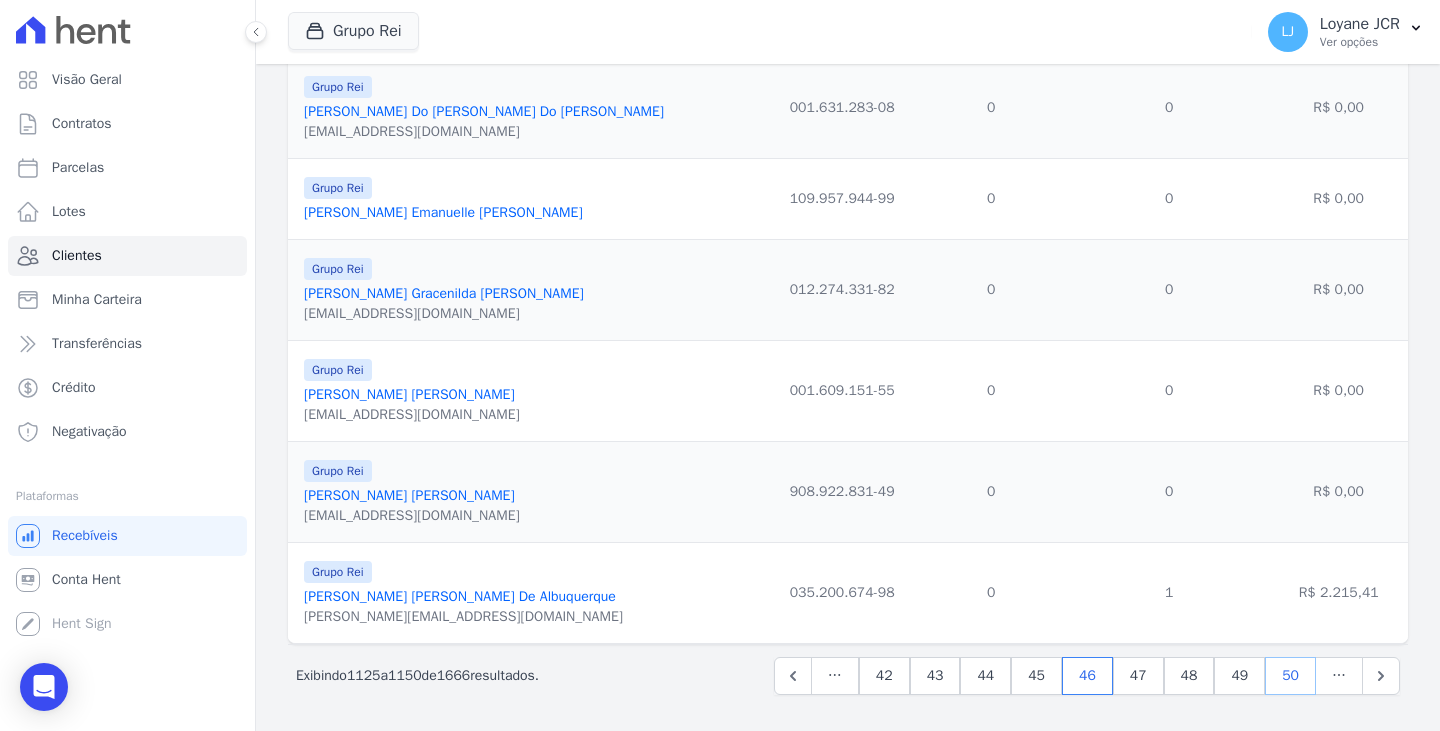 click on "50" at bounding box center (1290, 676) 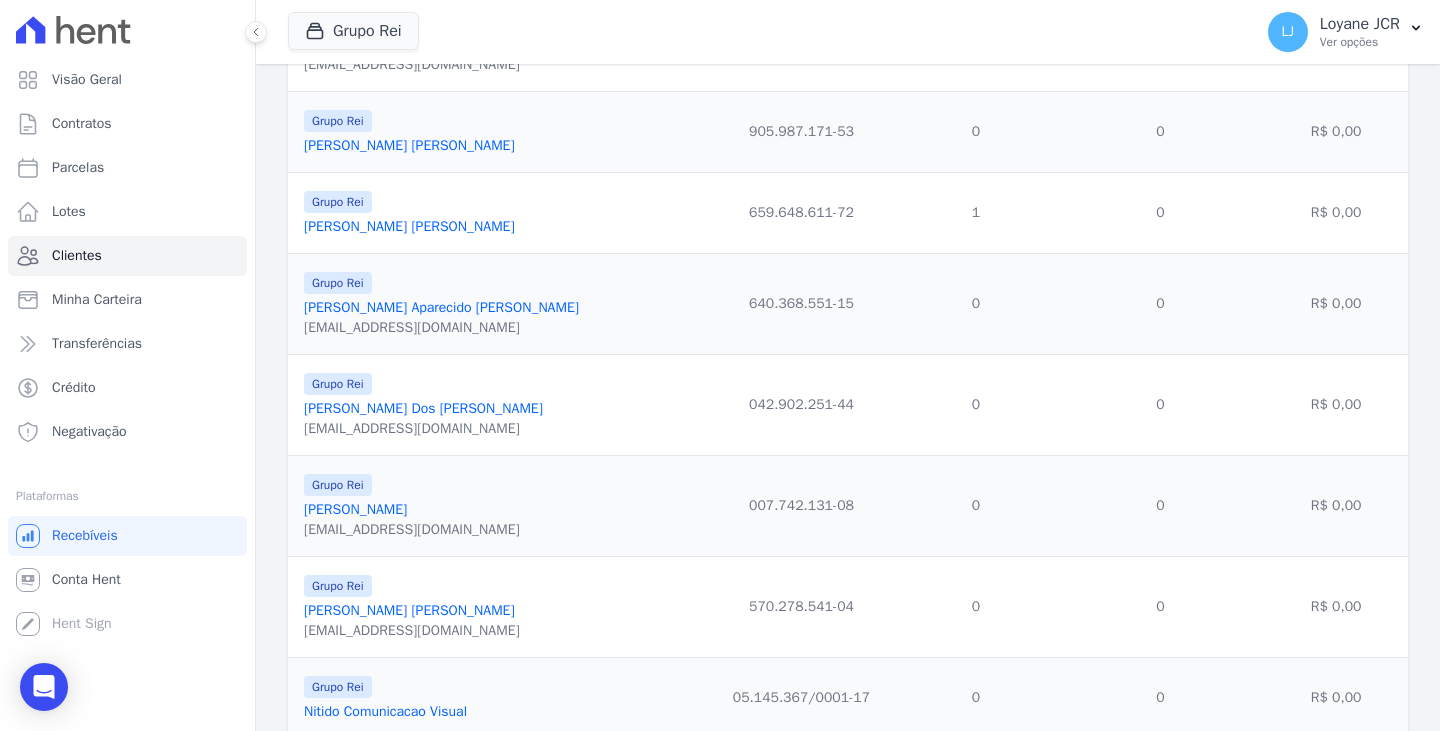 scroll, scrollTop: 2054, scrollLeft: 0, axis: vertical 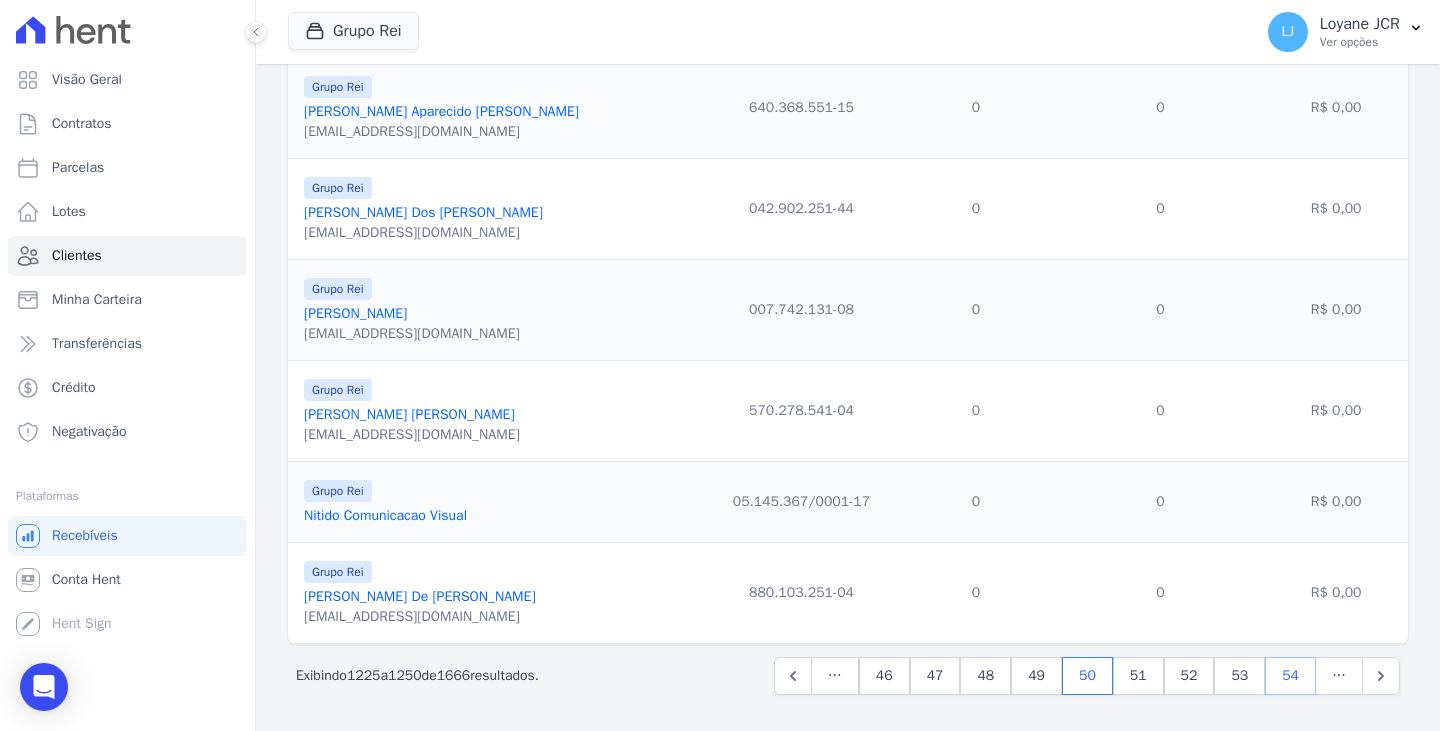 click on "54" at bounding box center (1290, 676) 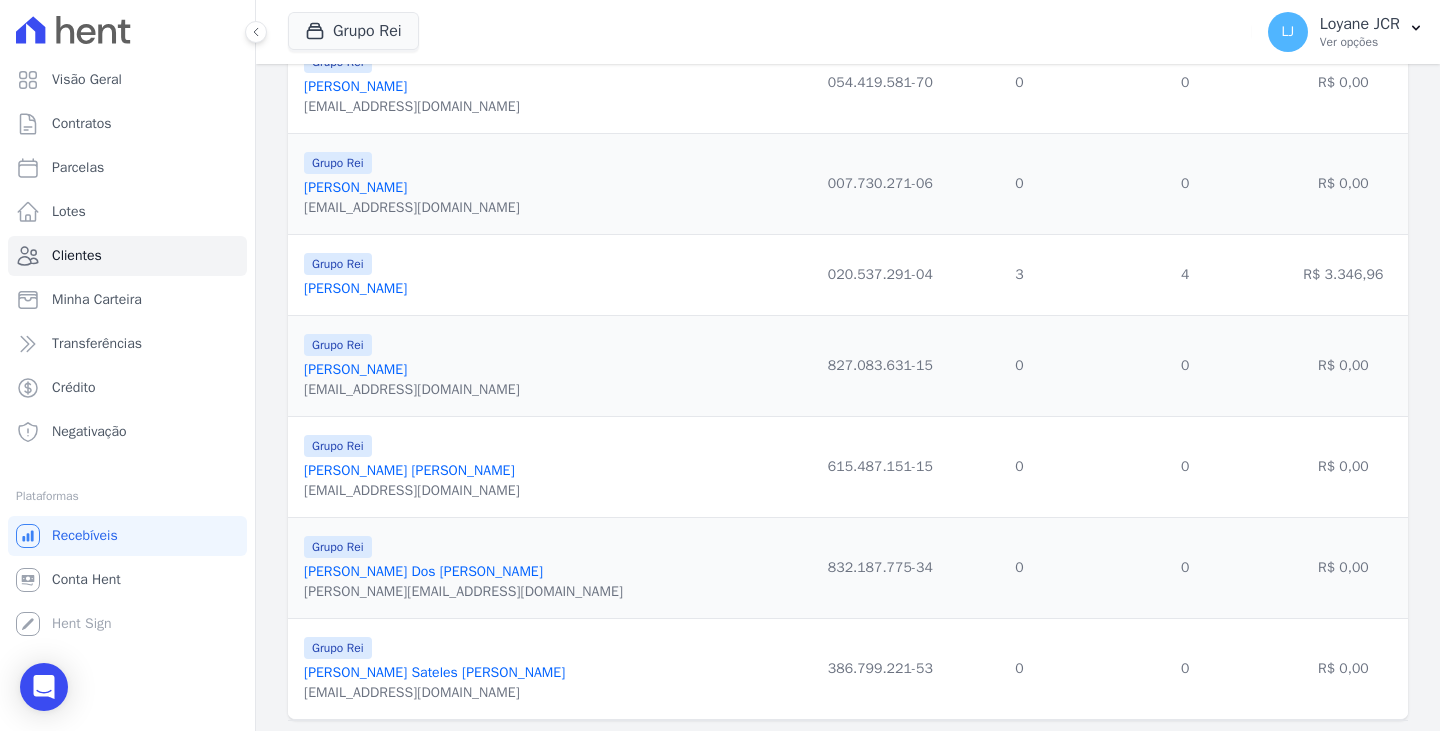scroll, scrollTop: 2174, scrollLeft: 0, axis: vertical 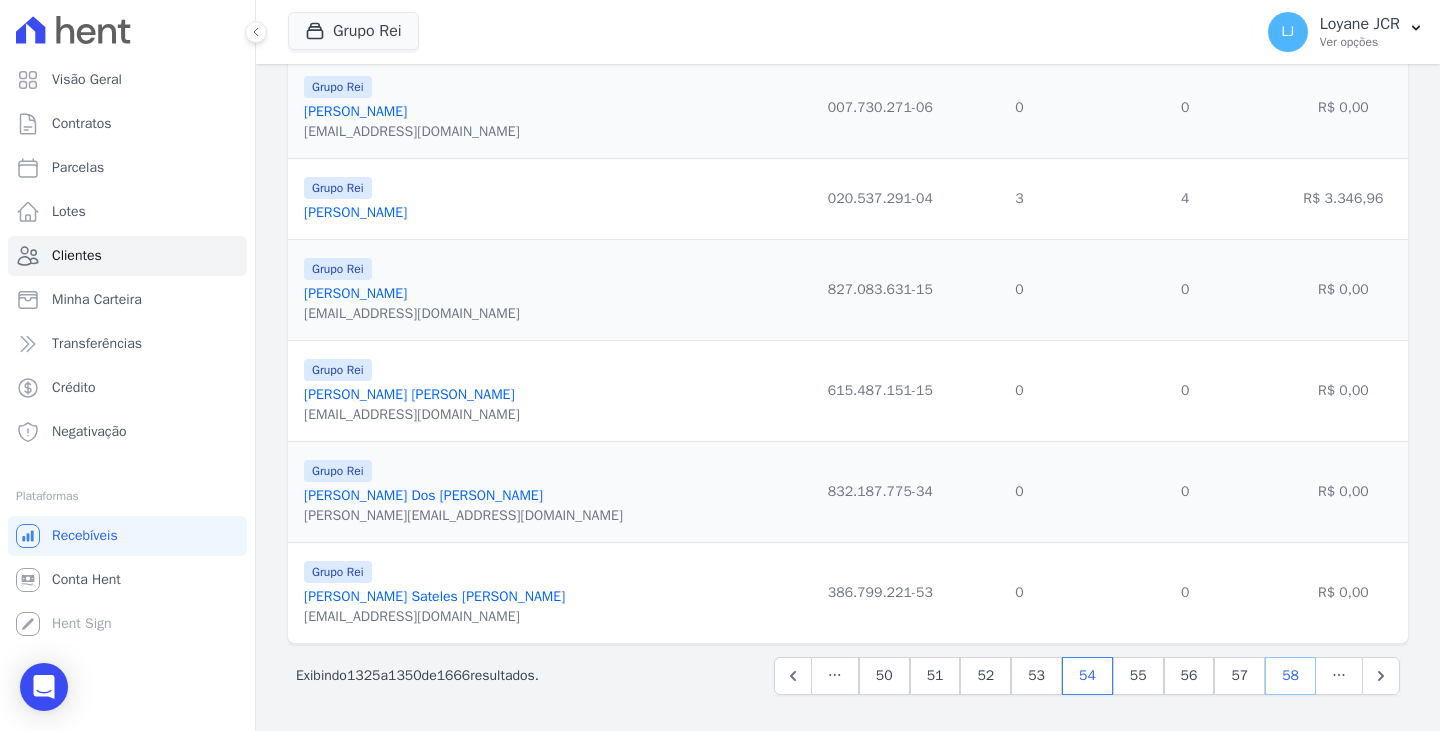 click on "58" at bounding box center (1290, 676) 